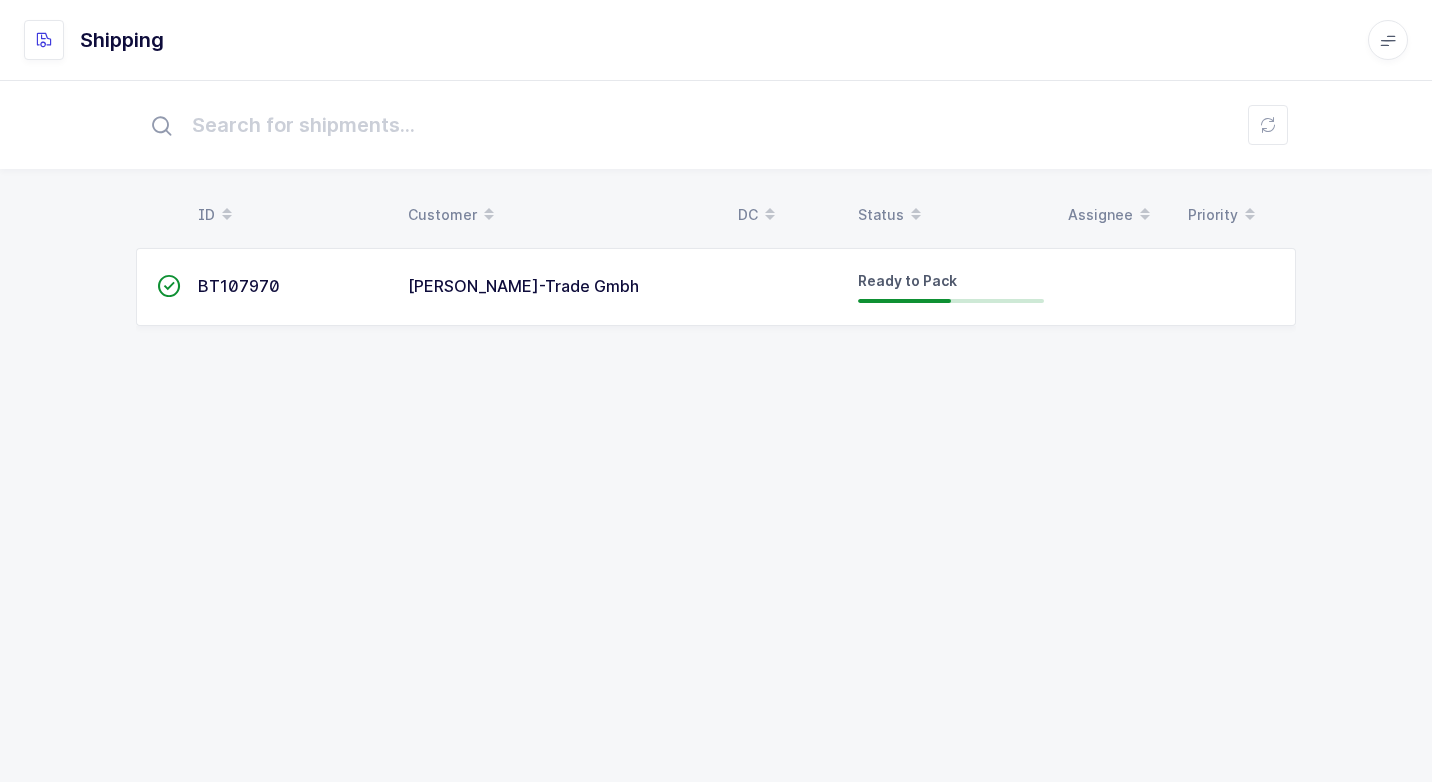 scroll, scrollTop: 0, scrollLeft: 0, axis: both 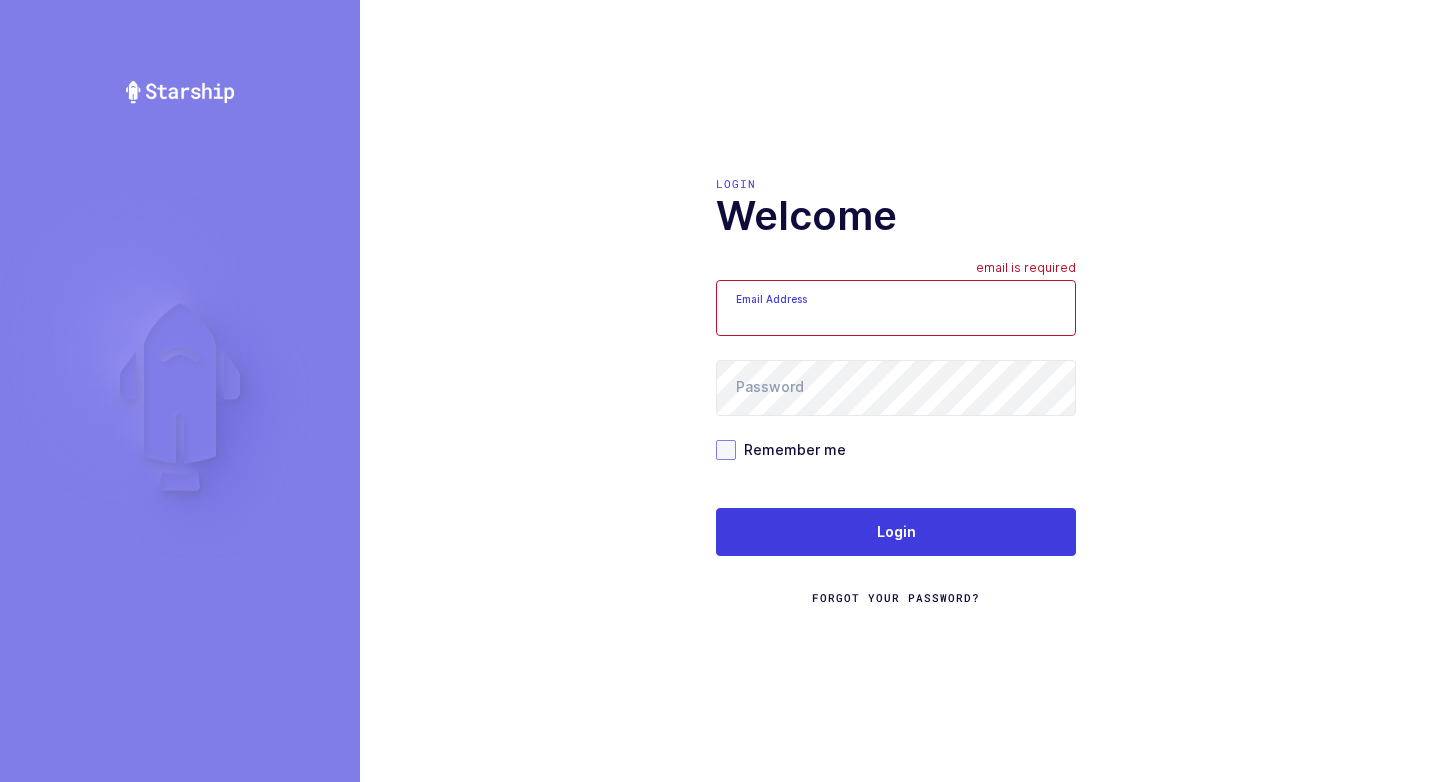 type on "[EMAIL_ADDRESS][DOMAIN_NAME]" 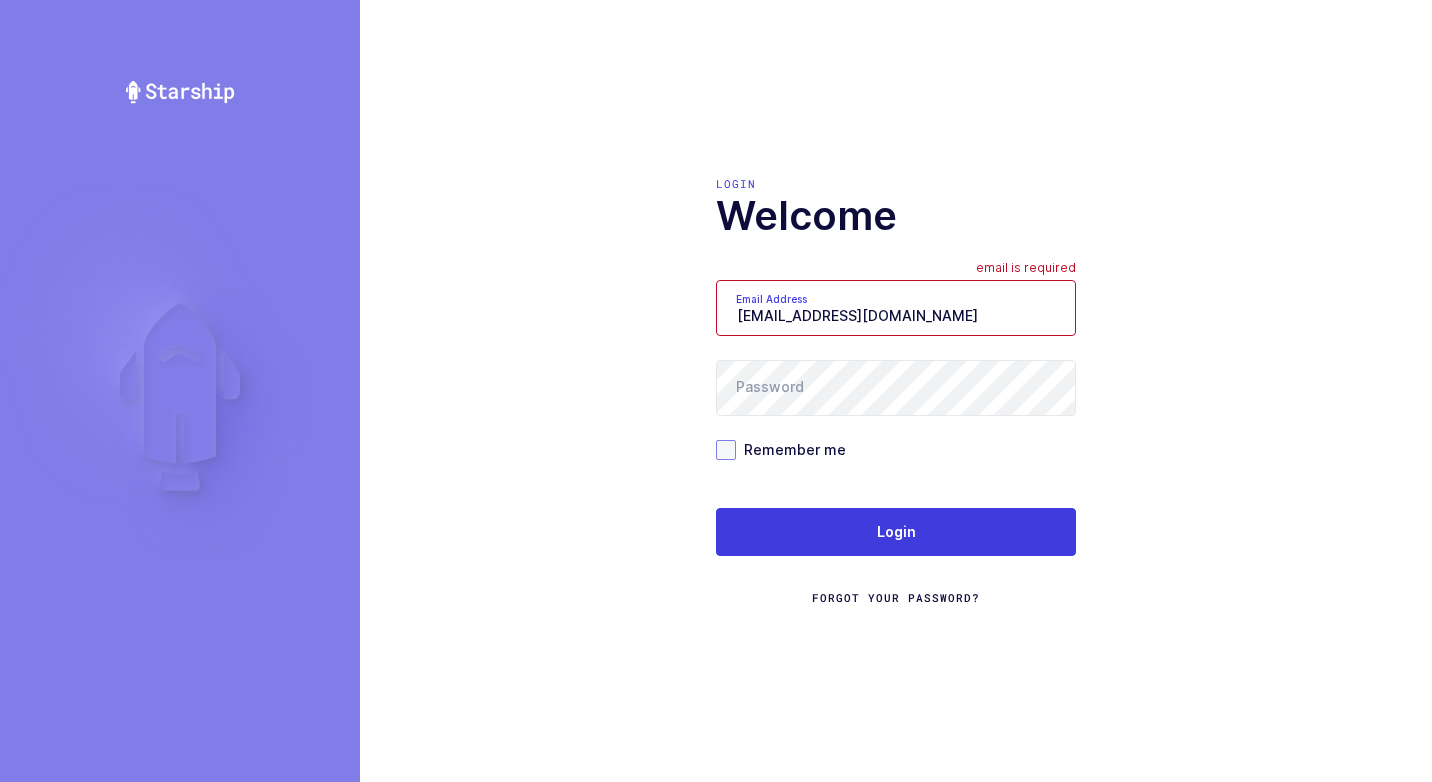 click at bounding box center (726, 450) 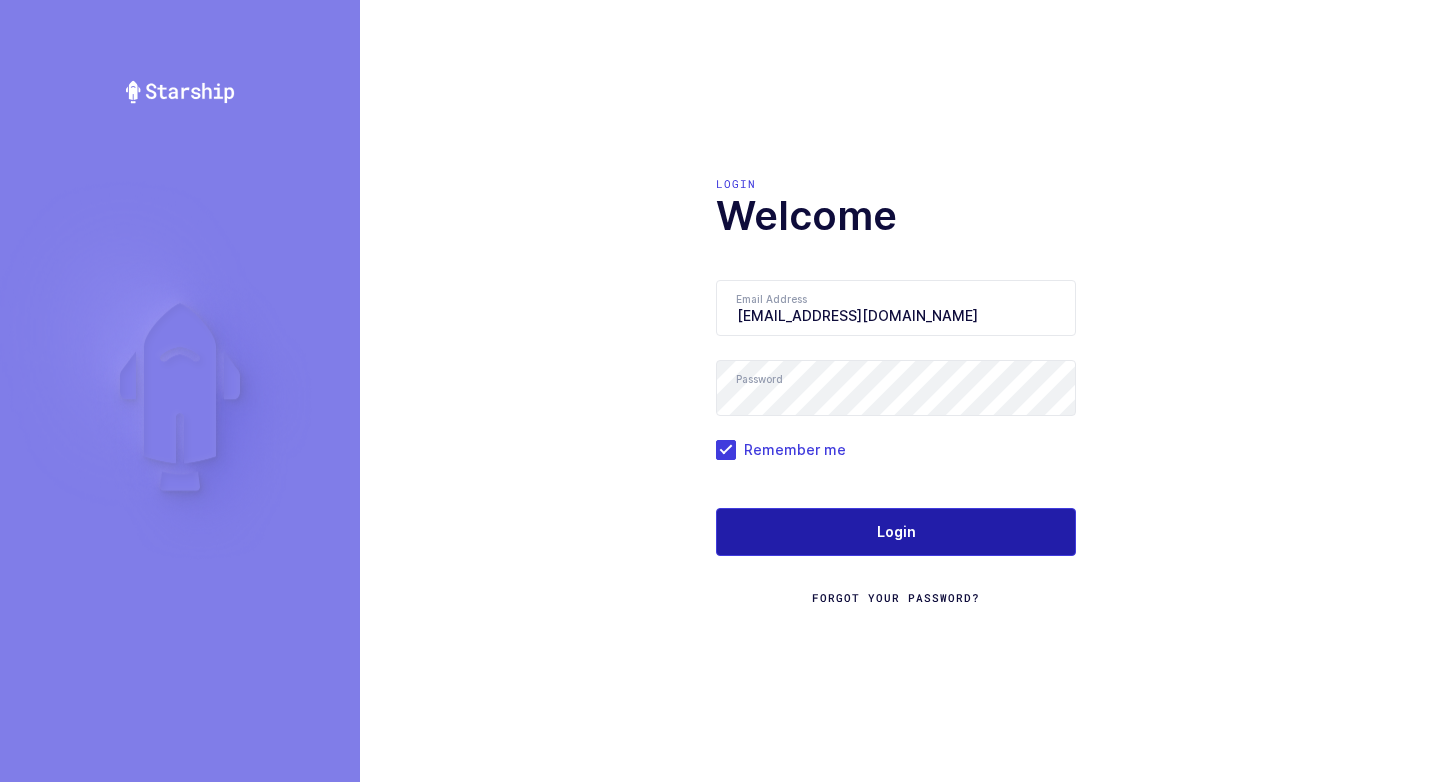 click on "Login" at bounding box center [896, 532] 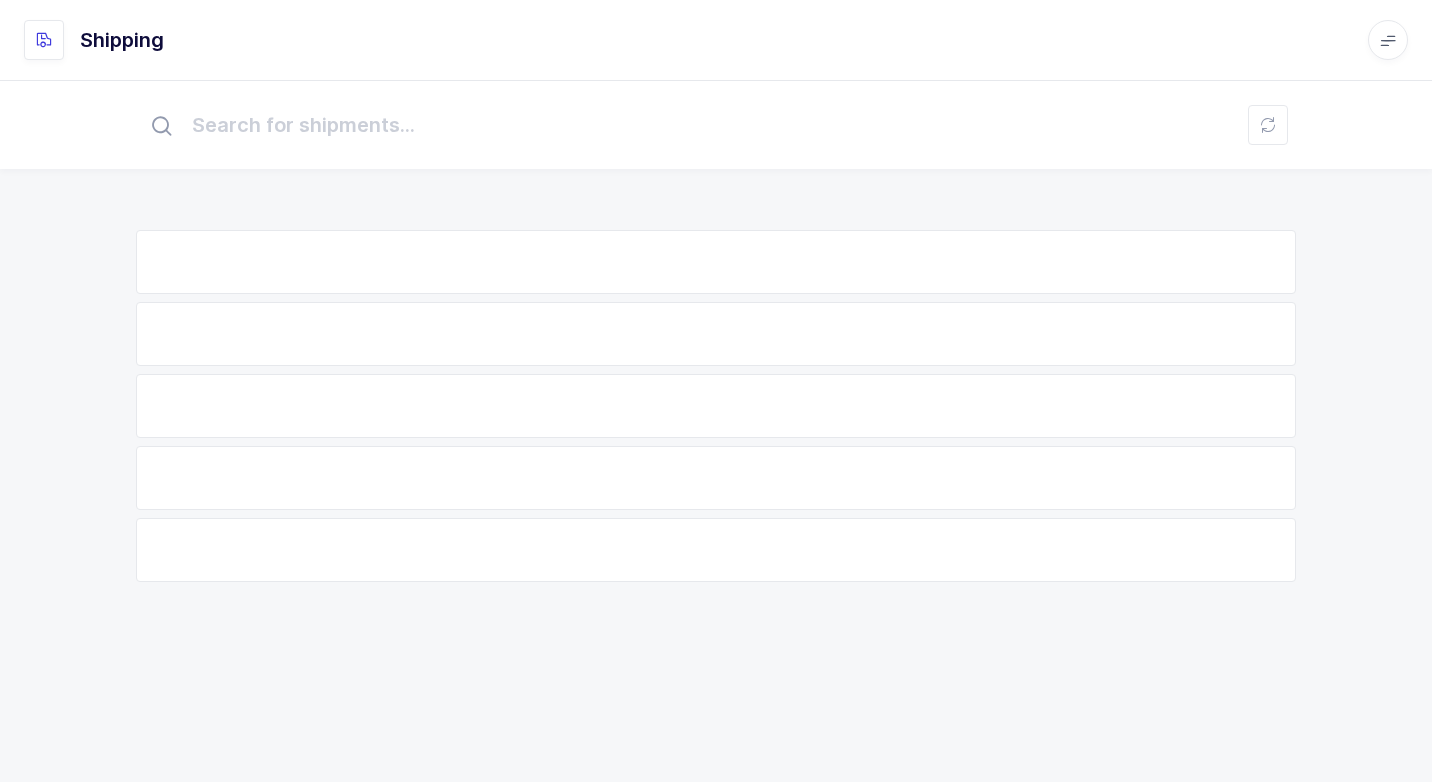 scroll, scrollTop: 0, scrollLeft: 0, axis: both 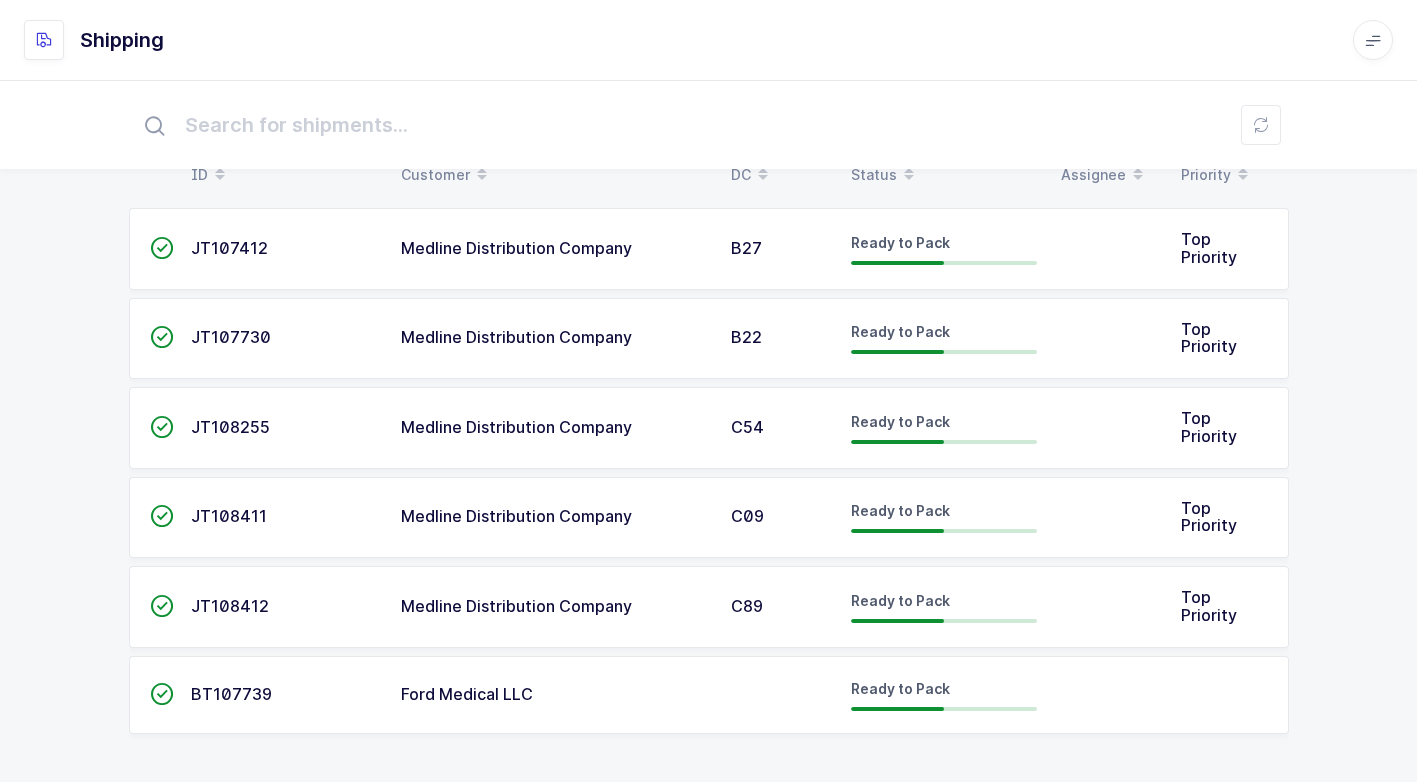 click on "Ford Medical LLC" at bounding box center (554, 695) 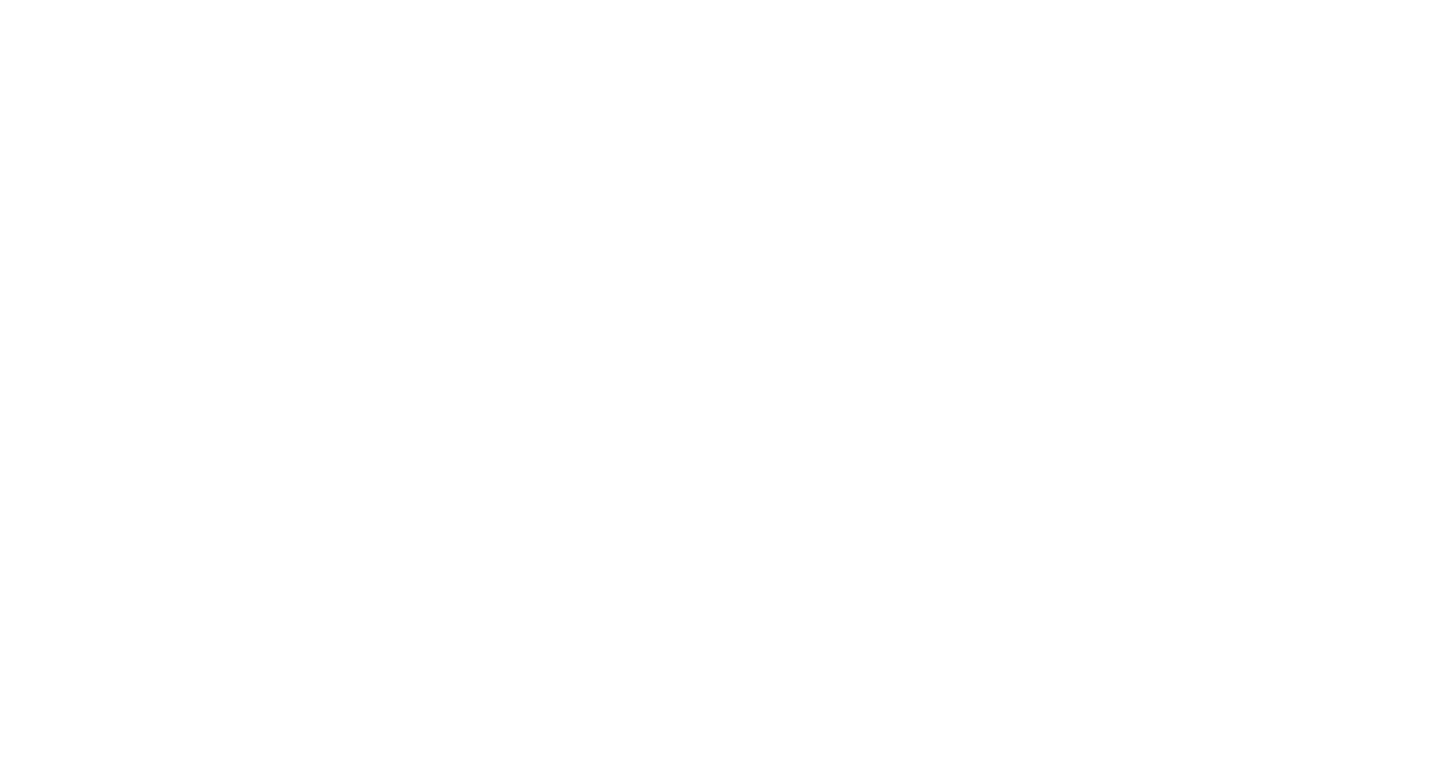 scroll, scrollTop: 0, scrollLeft: 0, axis: both 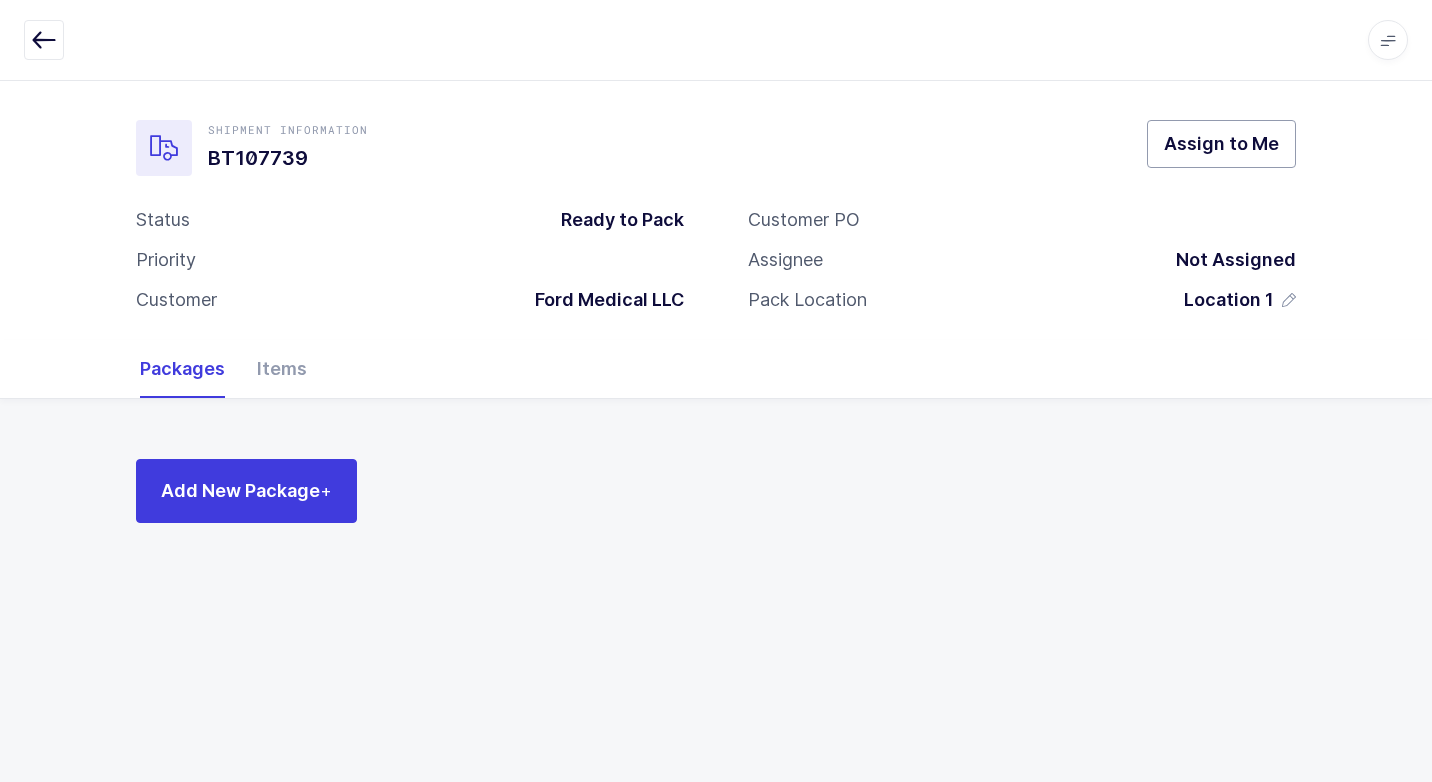 click on "Assign to Me" at bounding box center [1221, 143] 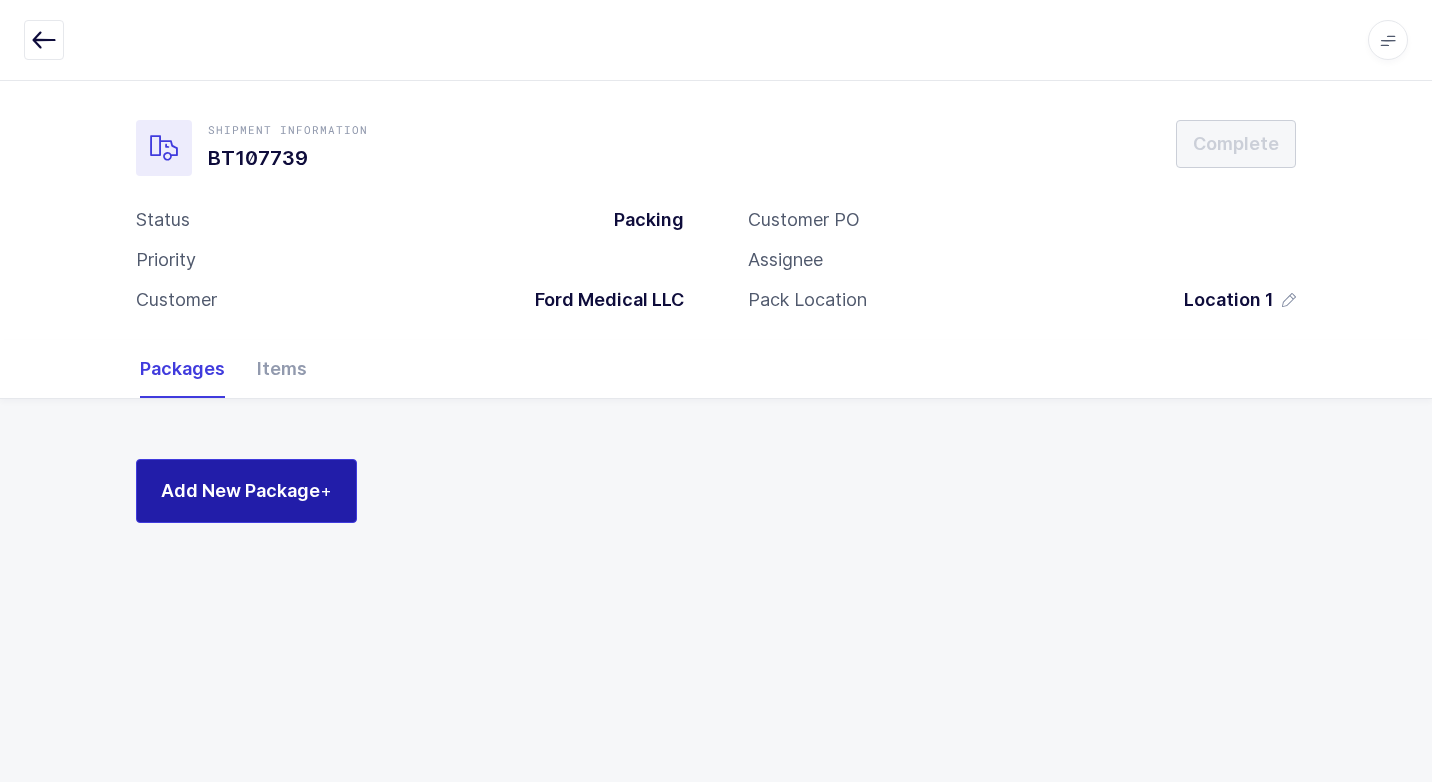 click on "Add New Package  +" at bounding box center (246, 491) 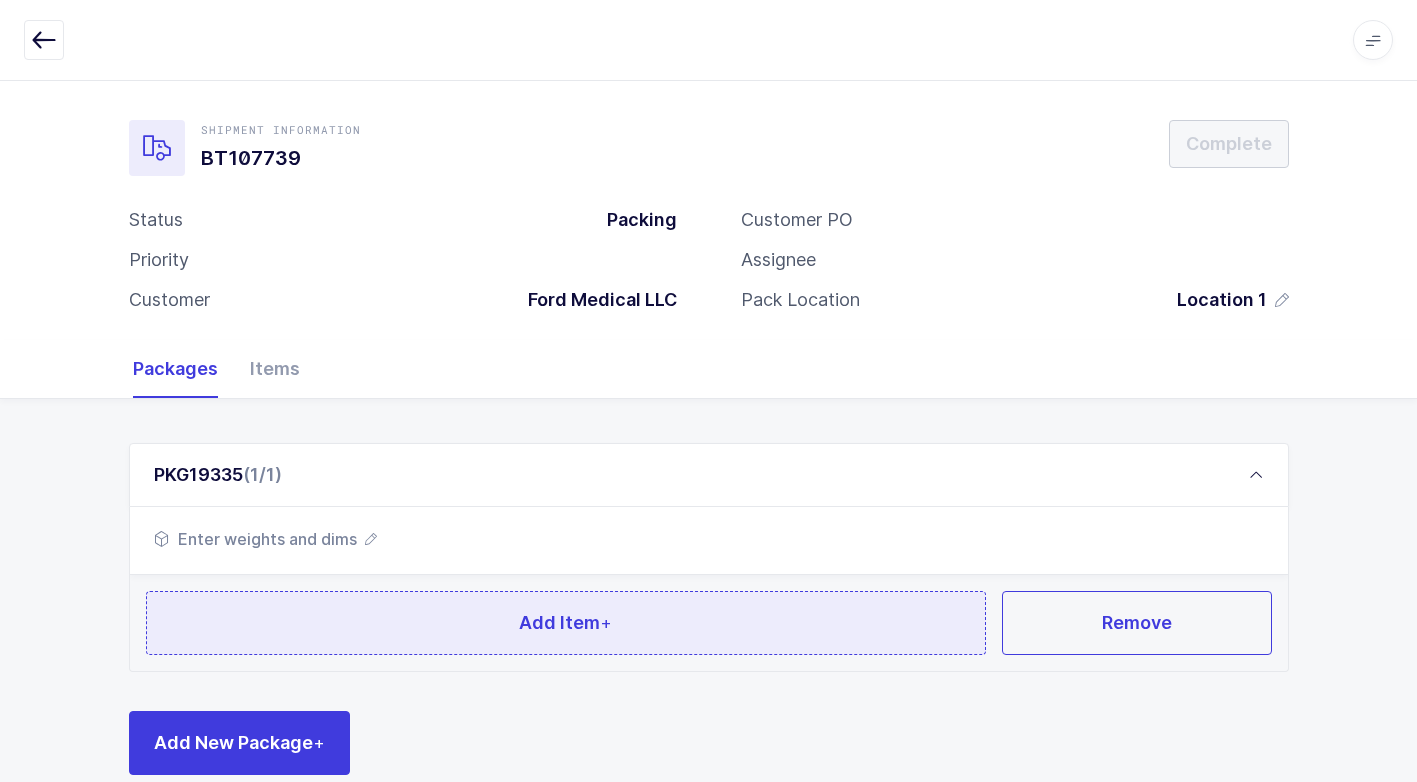 click on "Add Item  +" at bounding box center (566, 623) 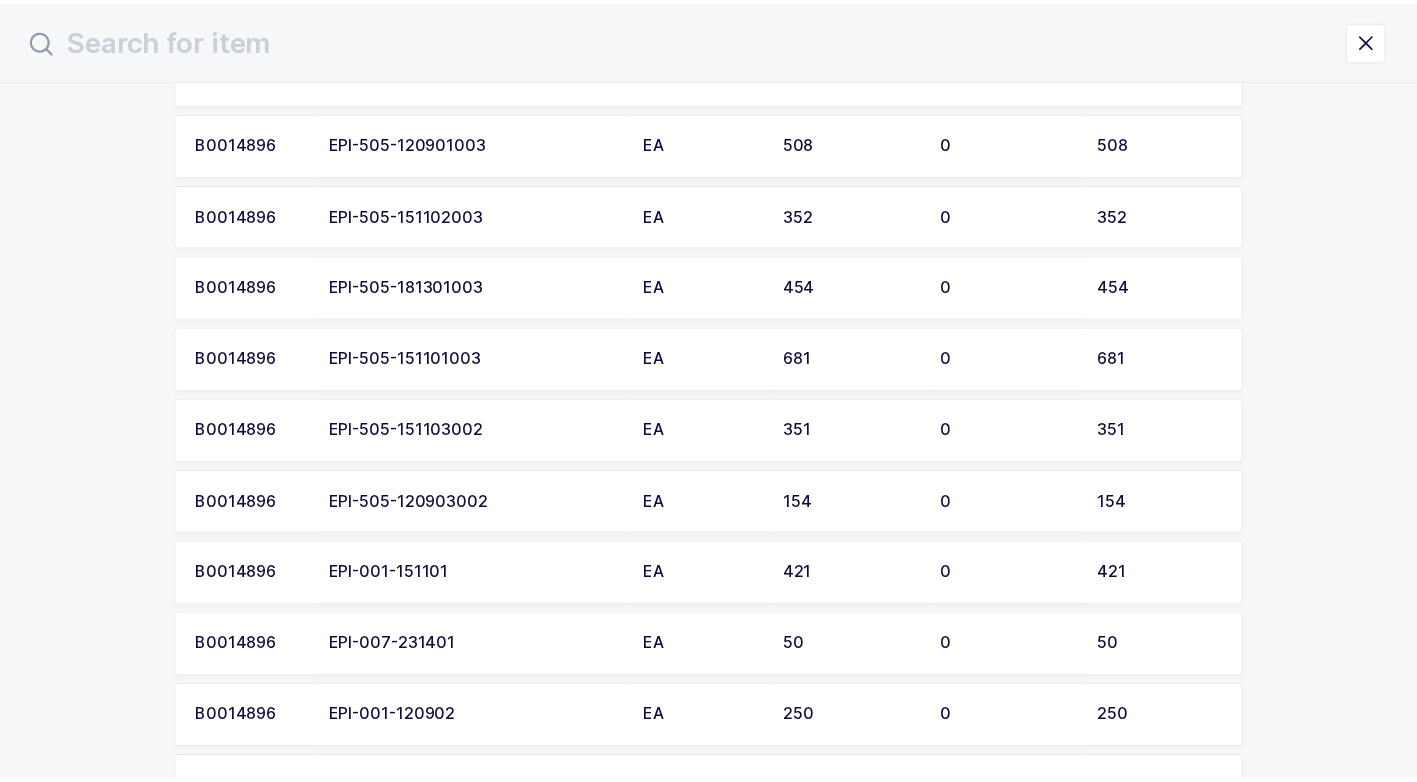 scroll, scrollTop: 500, scrollLeft: 0, axis: vertical 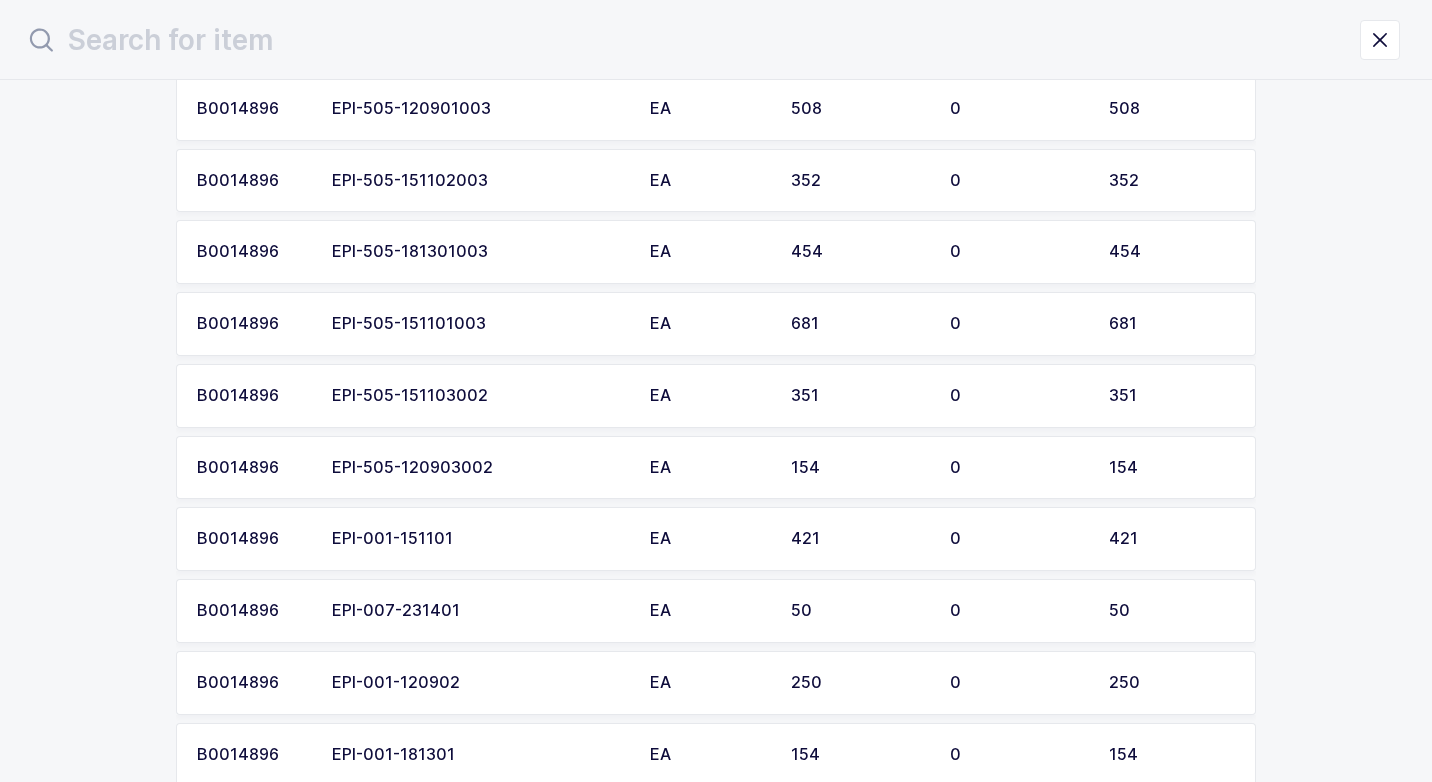 click on "EPI-505-120903002" at bounding box center (479, 468) 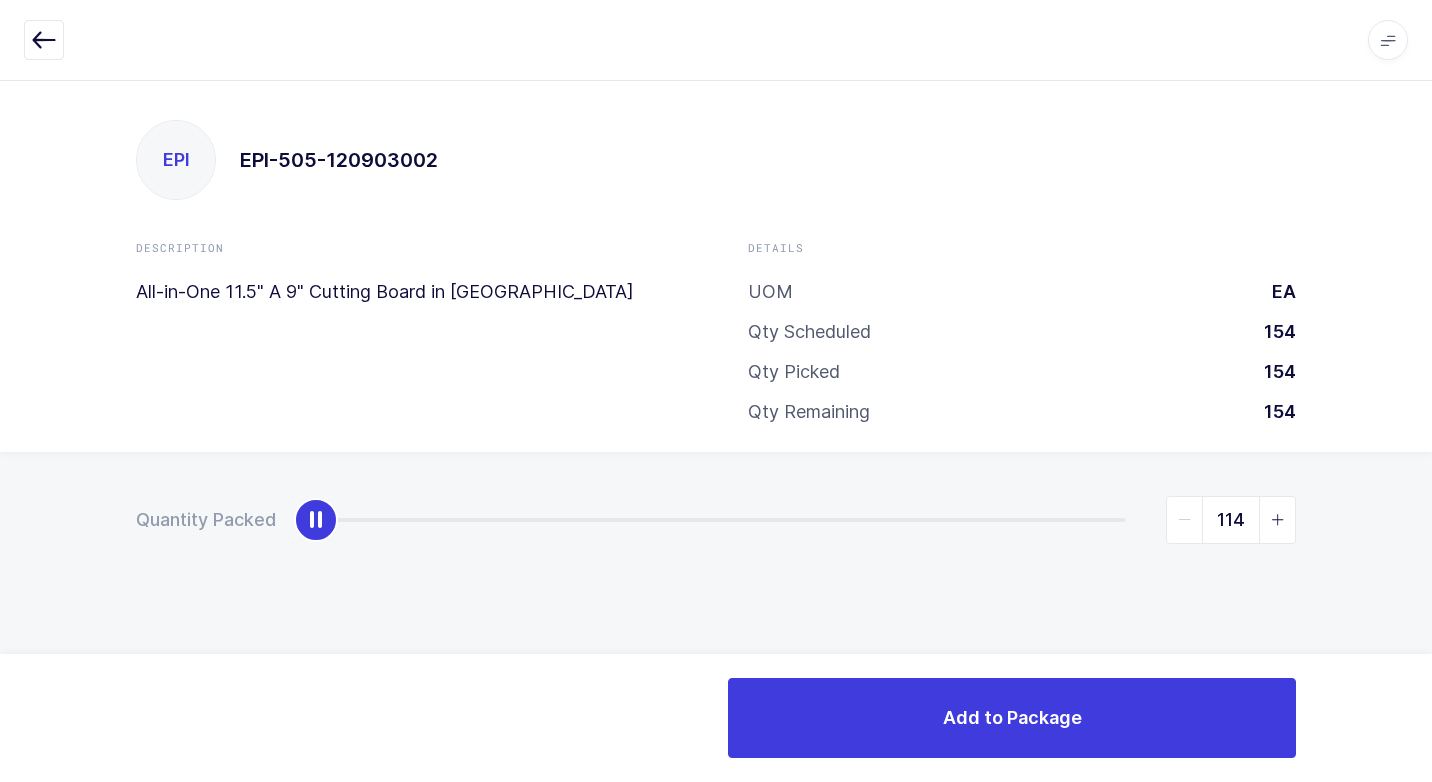 type on "154" 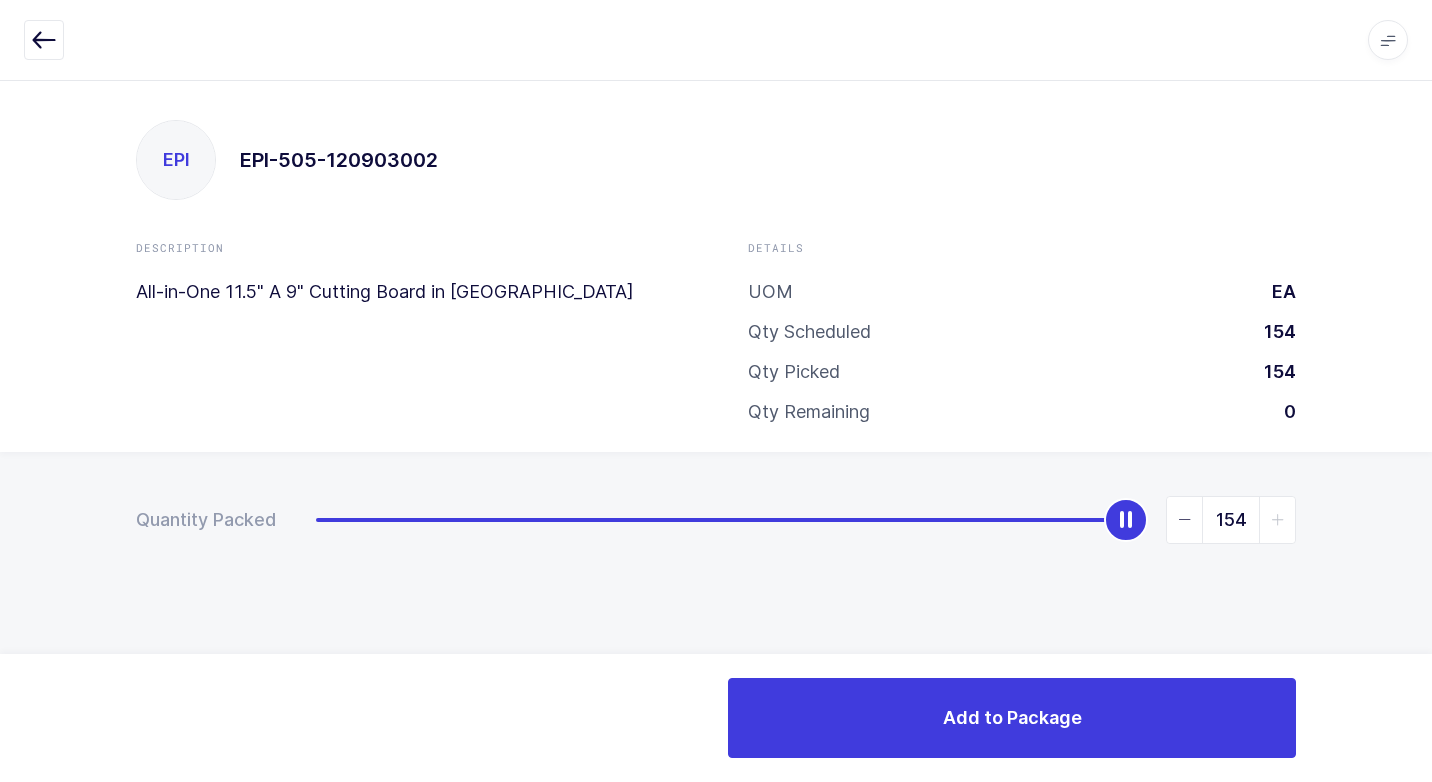 drag, startPoint x: 309, startPoint y: 532, endPoint x: 1435, endPoint y: 475, distance: 1127.4418 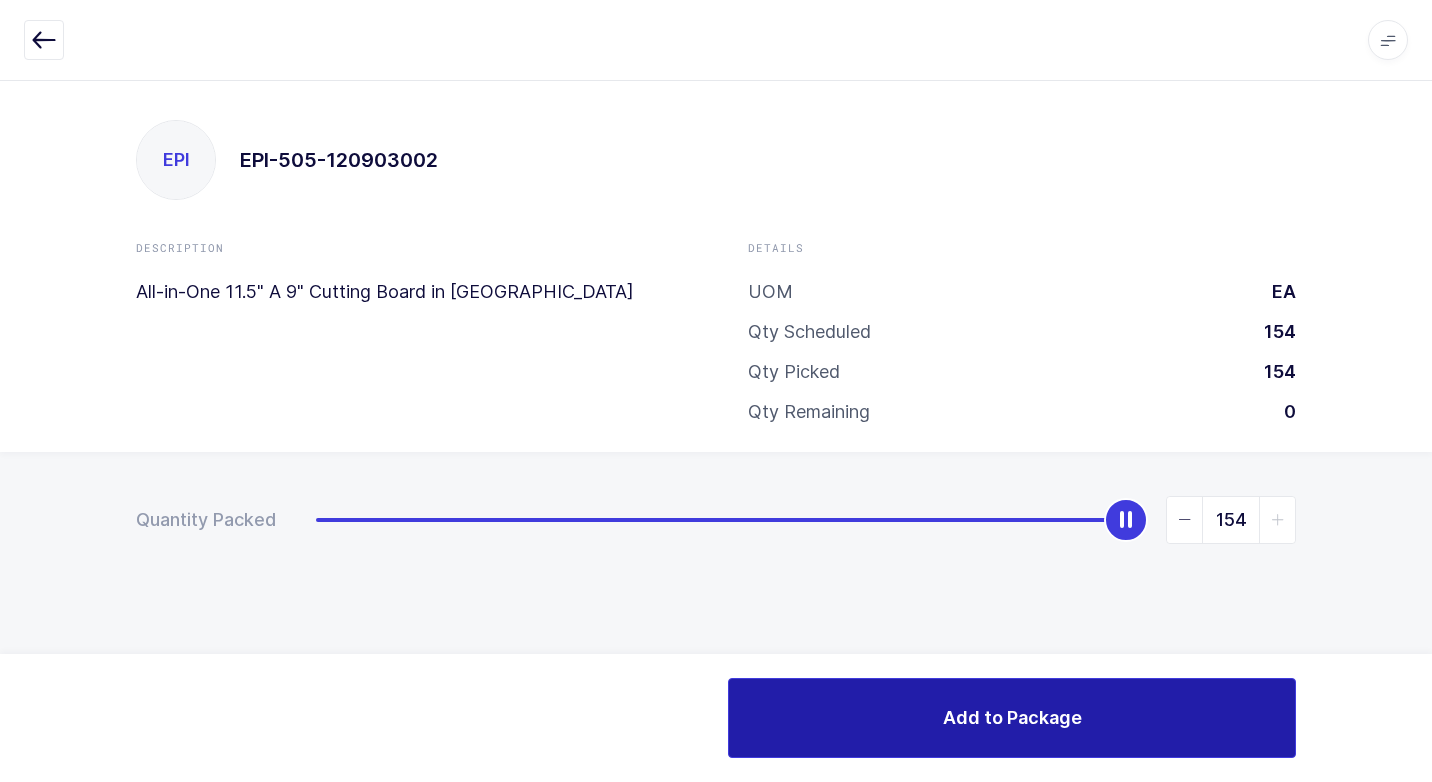 click on "Add to Package" at bounding box center [1012, 718] 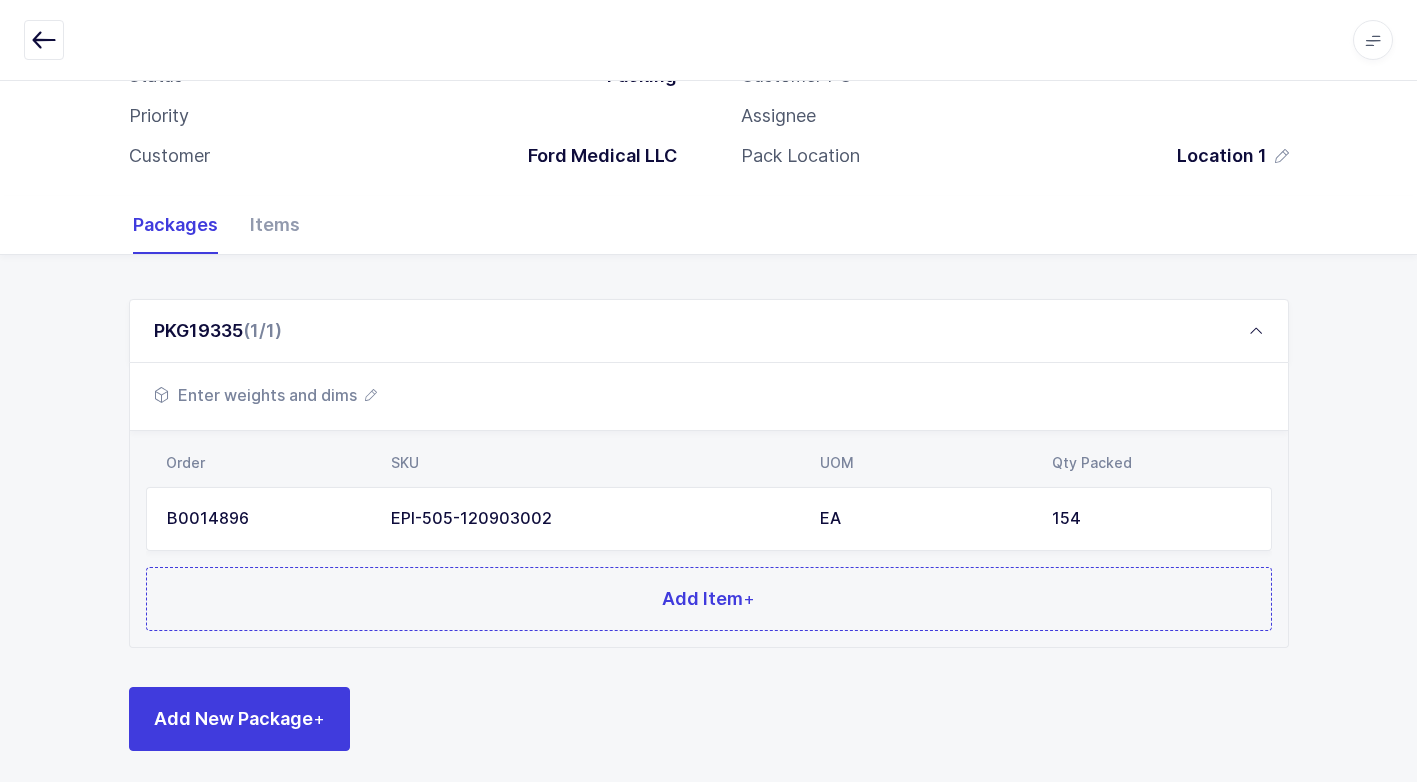 scroll, scrollTop: 153, scrollLeft: 0, axis: vertical 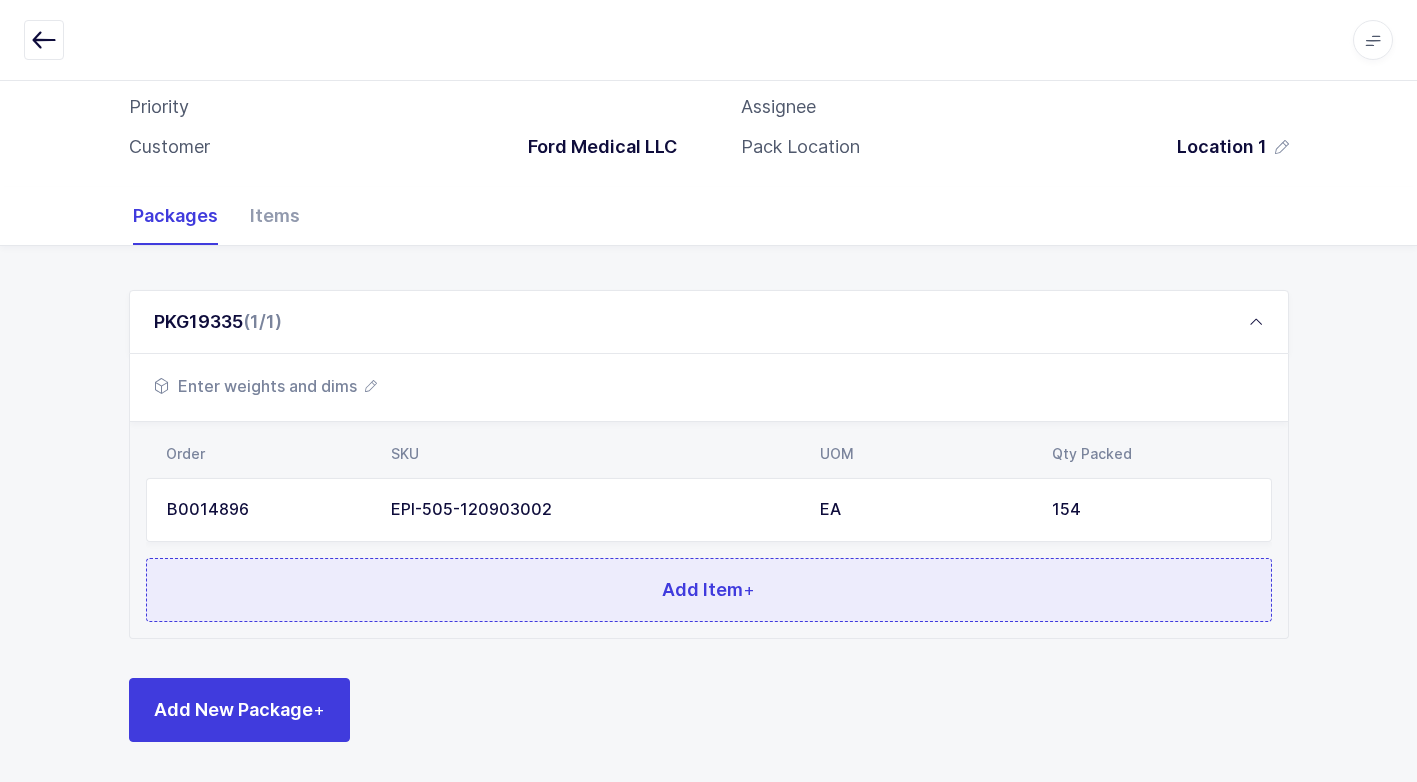 click on "Add Item  +" at bounding box center [709, 590] 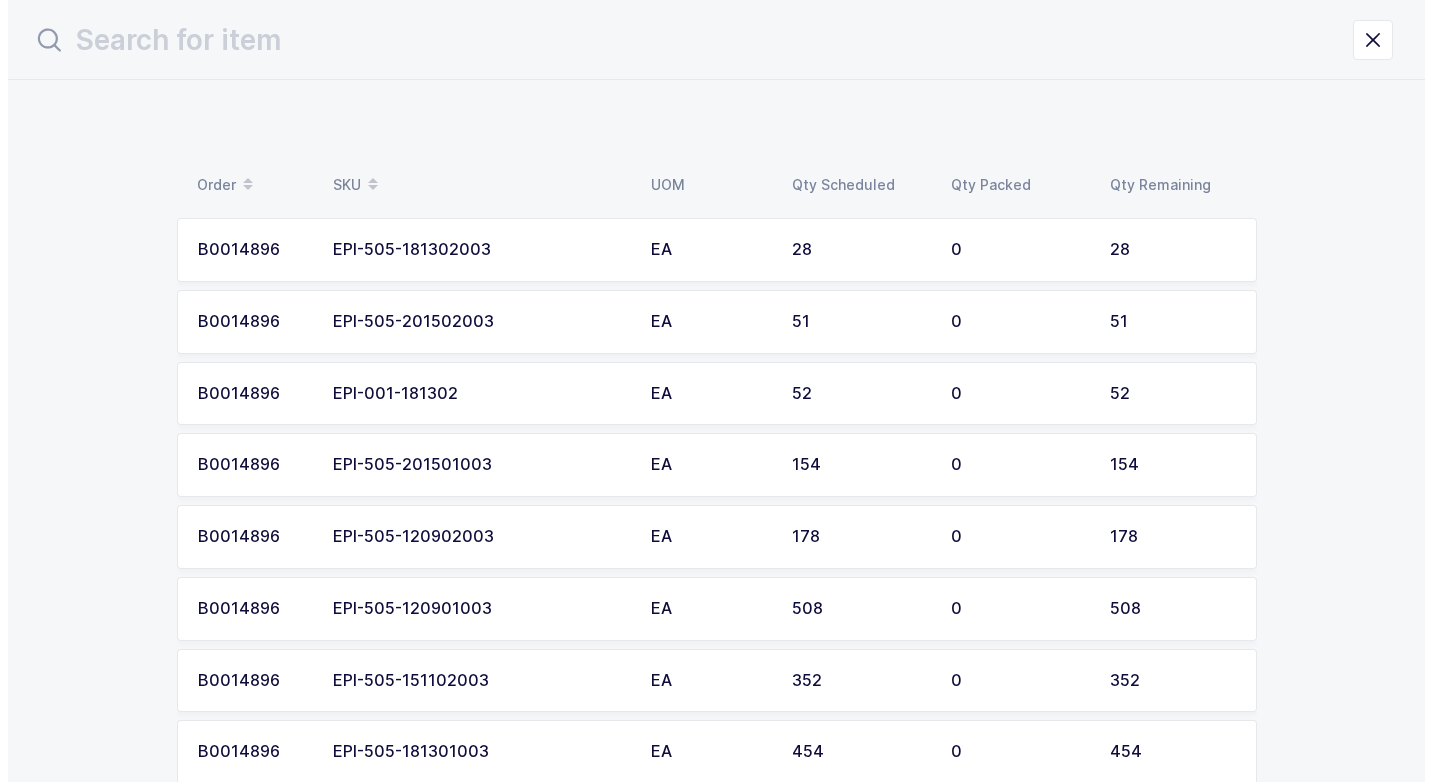 scroll, scrollTop: 0, scrollLeft: 0, axis: both 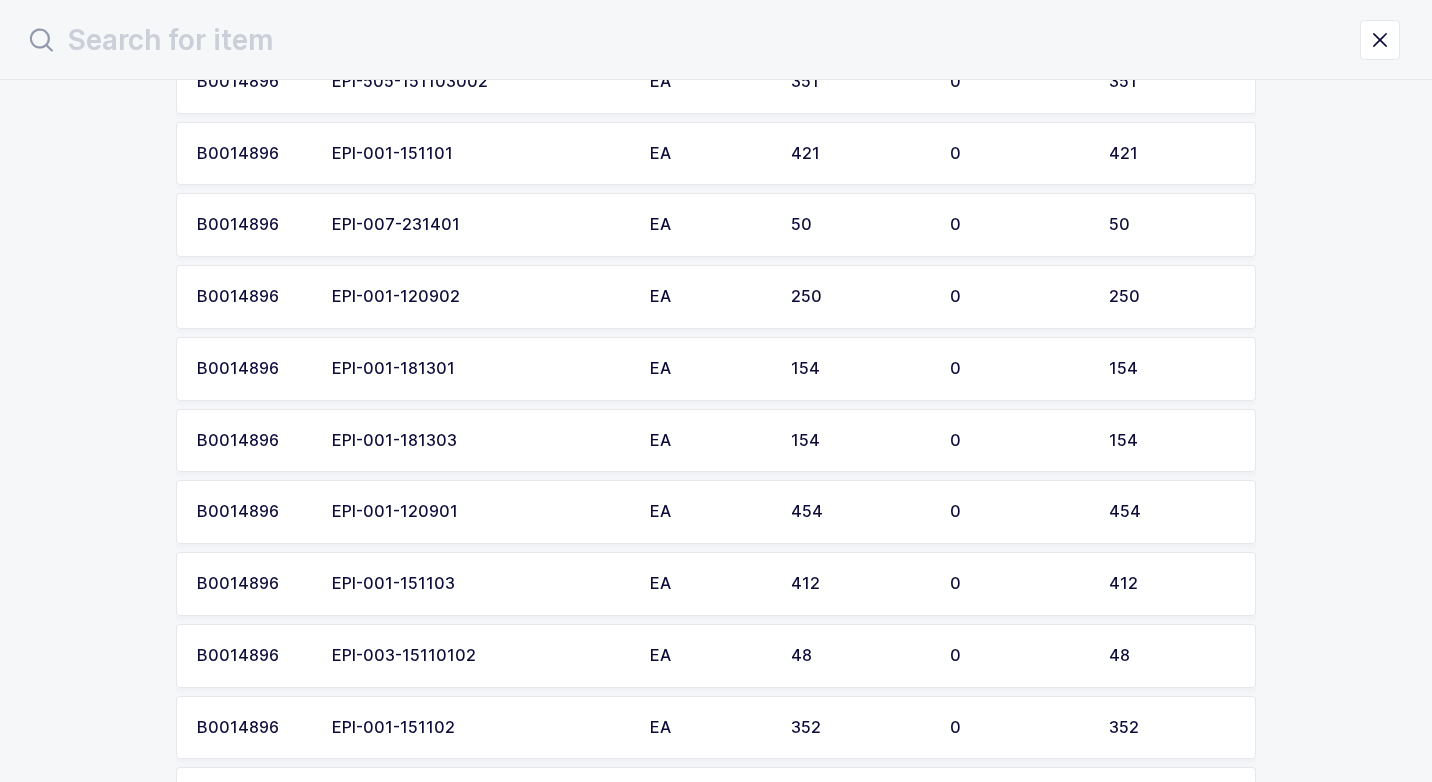 click on "EPI-001-181301" at bounding box center [479, 369] 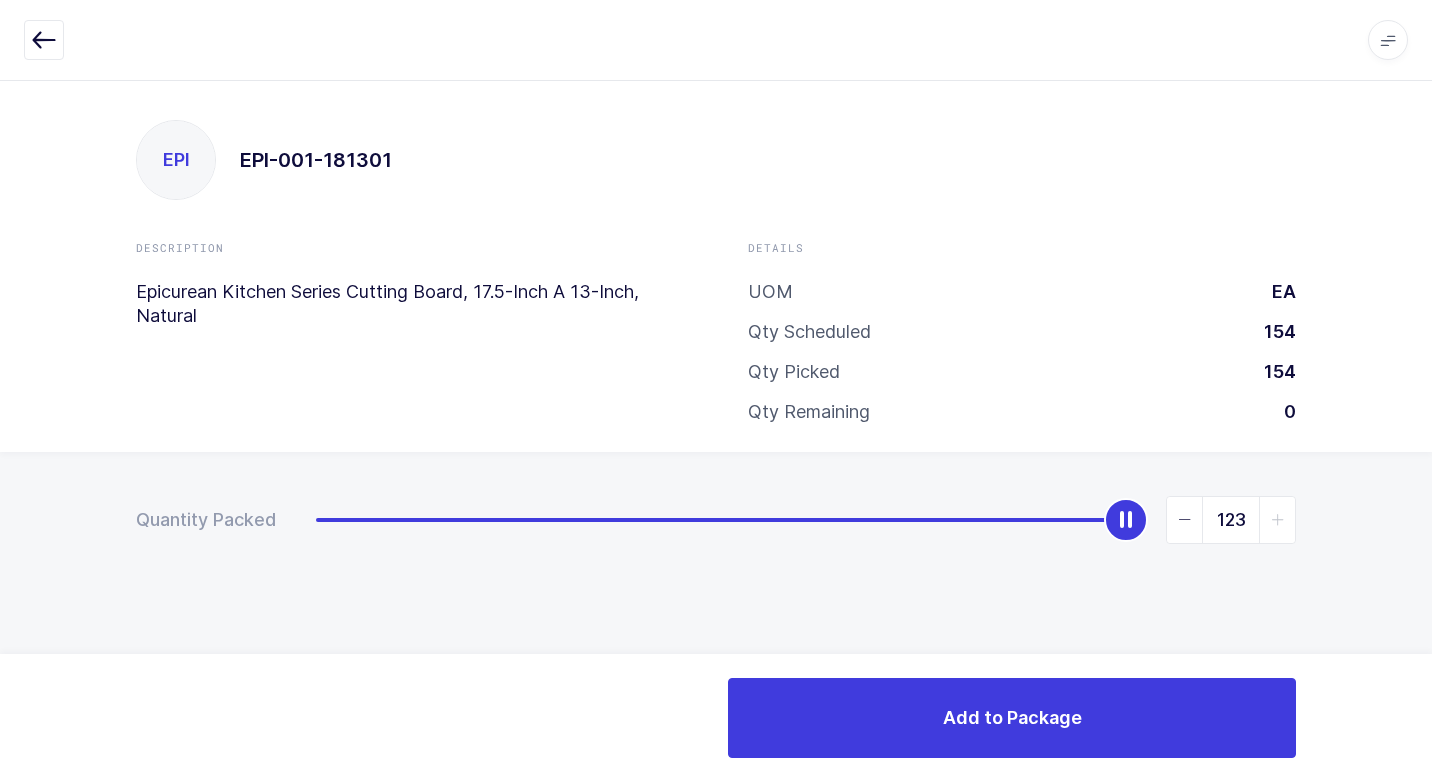 type on "154" 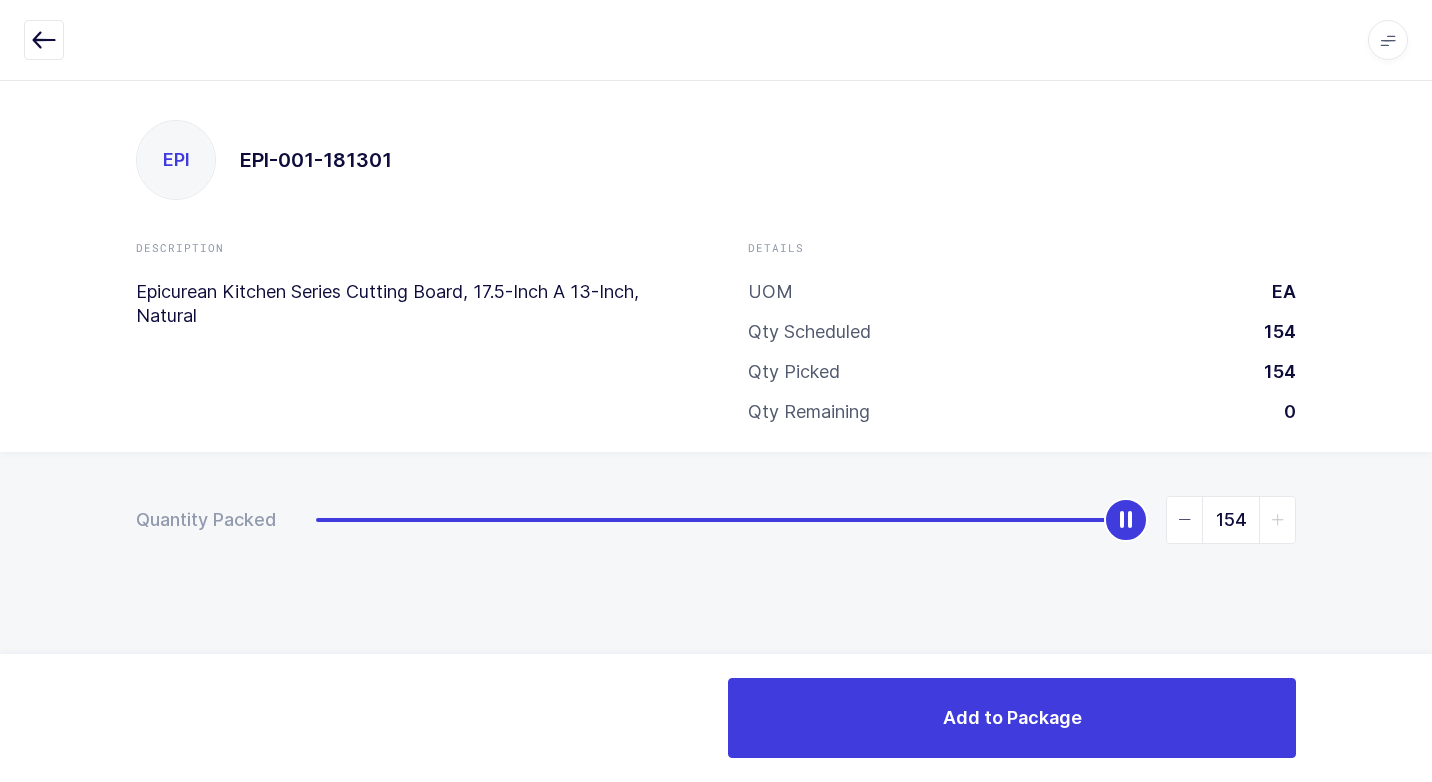 drag, startPoint x: 311, startPoint y: 520, endPoint x: 1431, endPoint y: 764, distance: 1146.2705 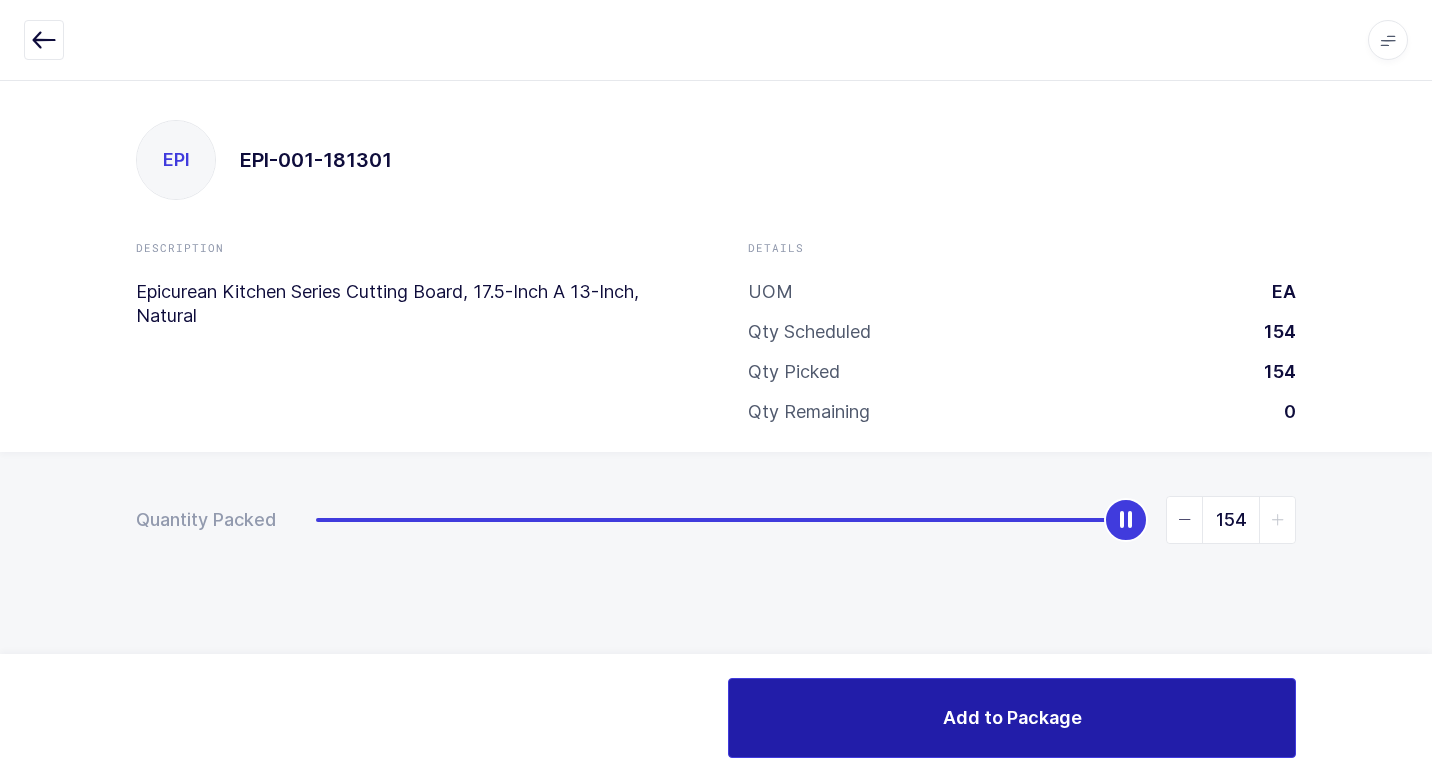 click on "Add to Package" at bounding box center (1012, 718) 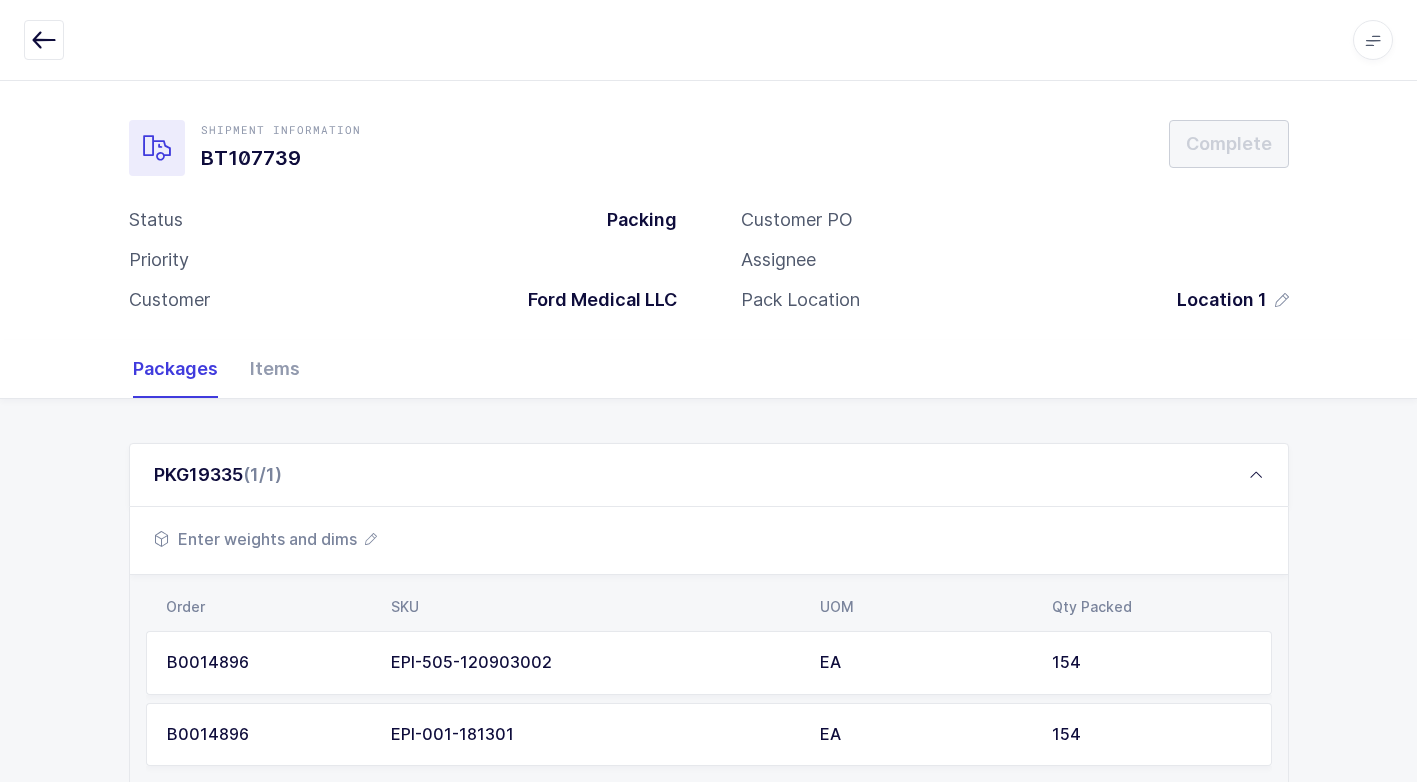 click on "Enter weights and dims" at bounding box center (265, 539) 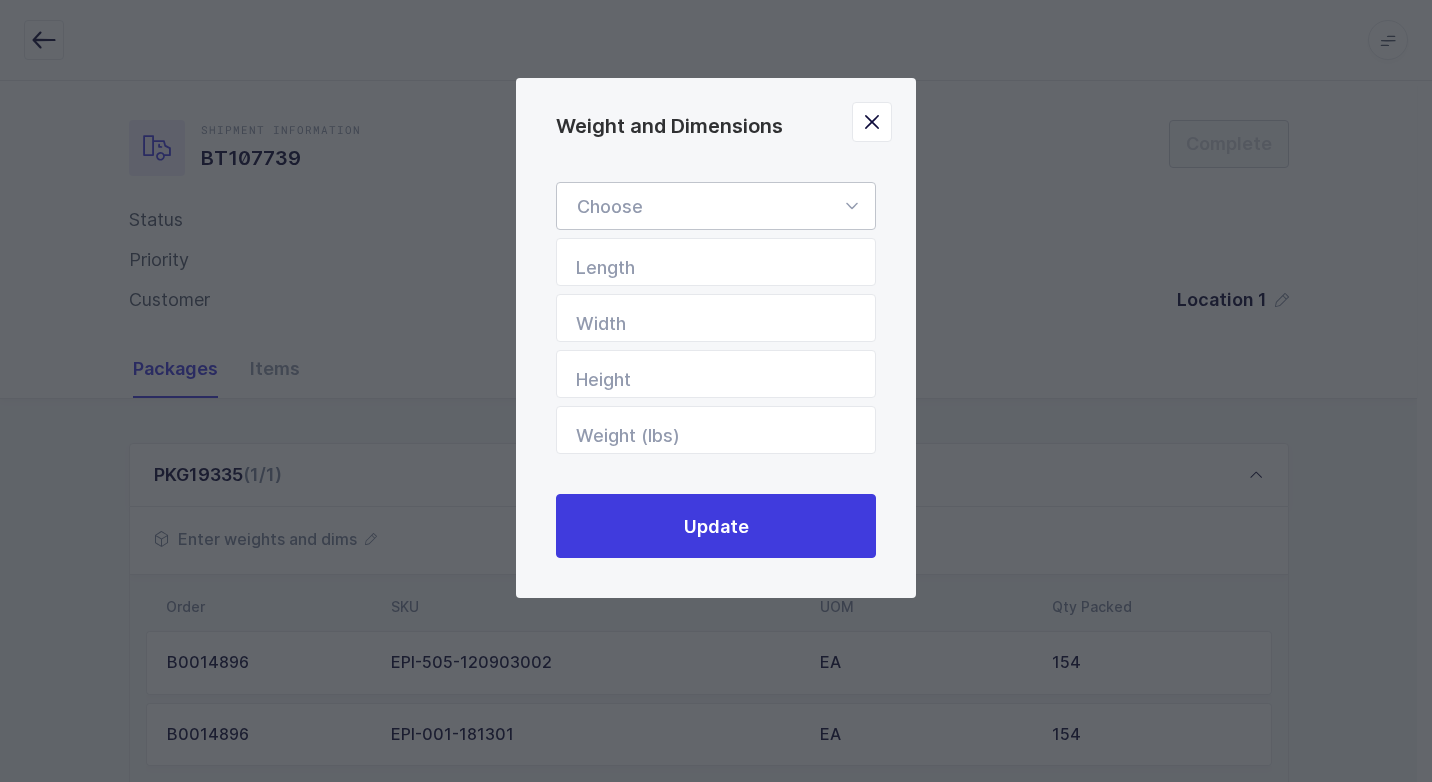 drag, startPoint x: 851, startPoint y: 201, endPoint x: 848, endPoint y: 228, distance: 27.166155 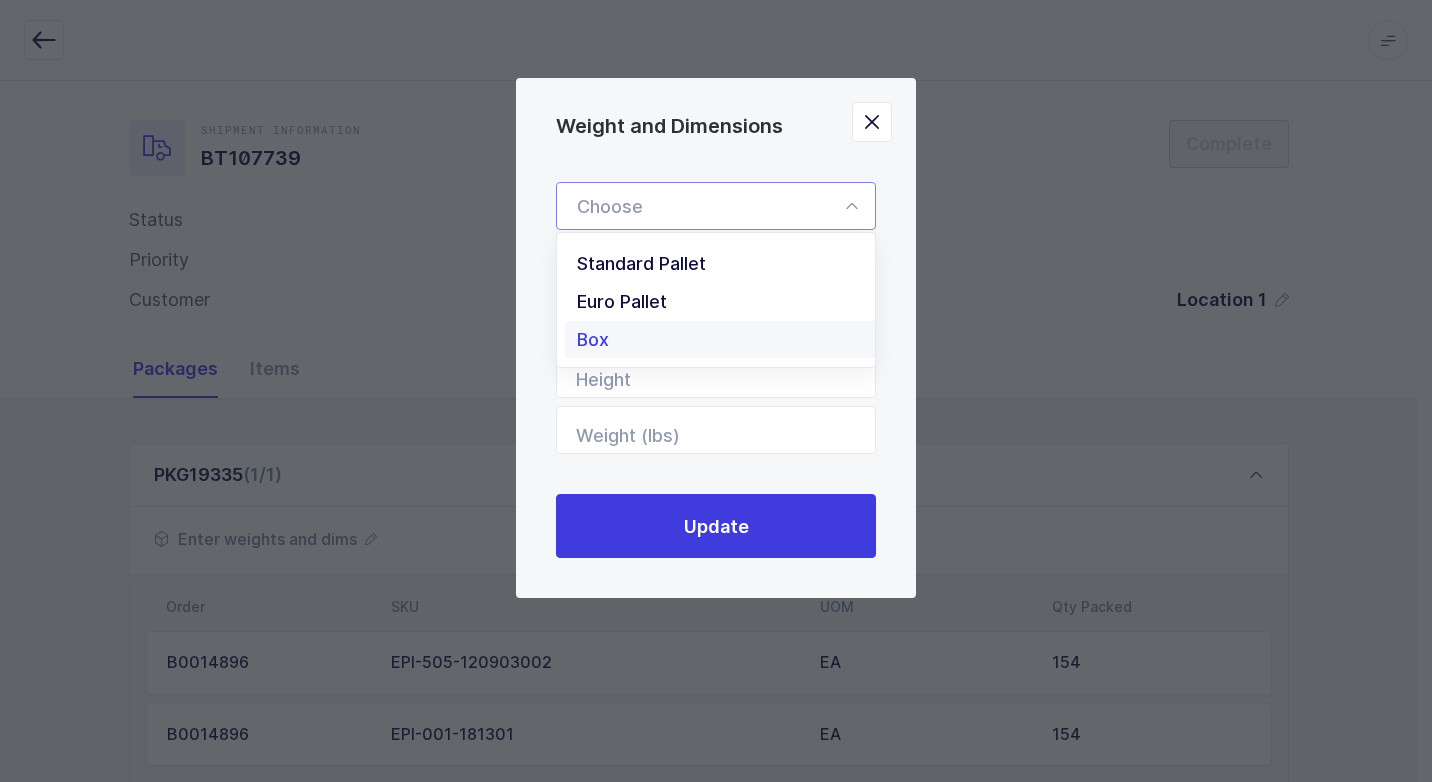 drag, startPoint x: 799, startPoint y: 251, endPoint x: 773, endPoint y: 268, distance: 31.06445 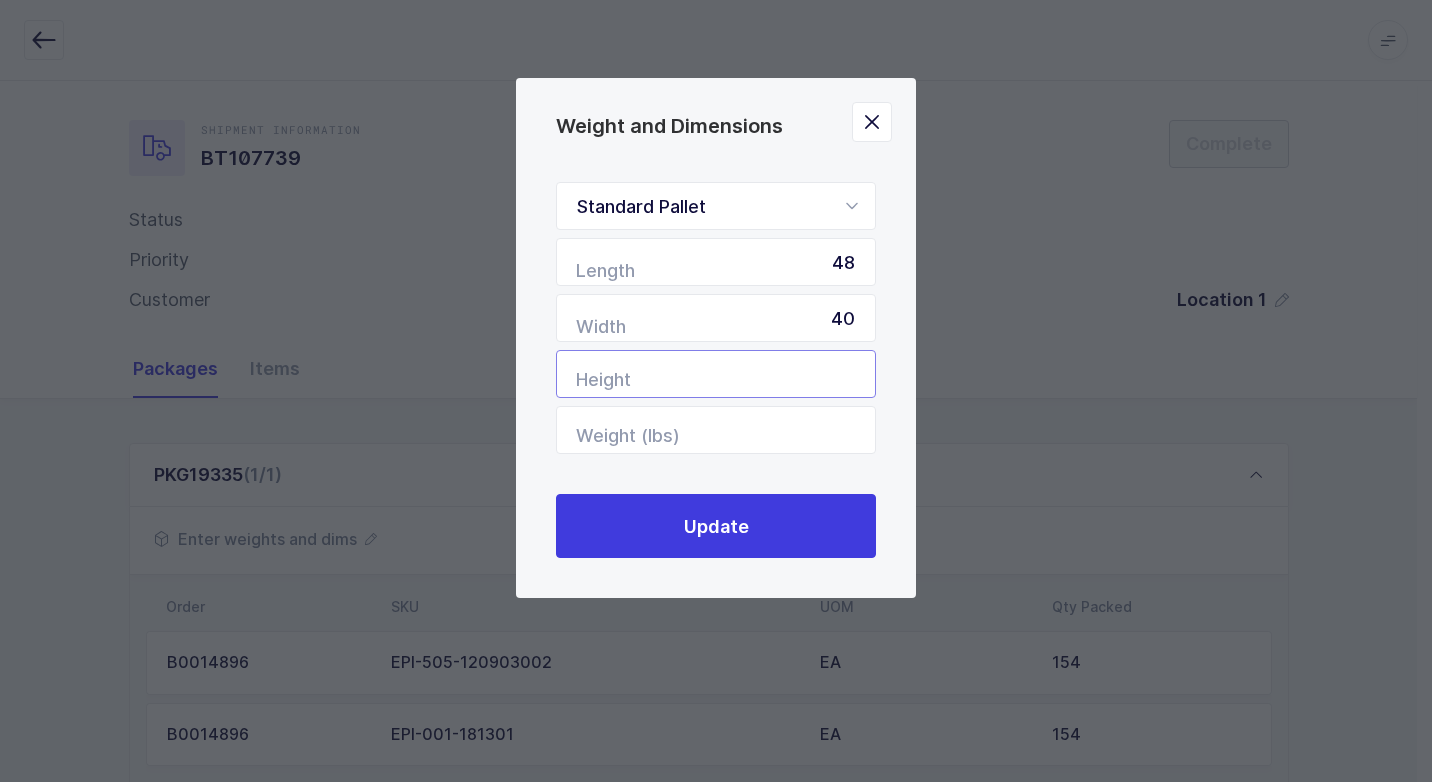 click at bounding box center (716, 374) 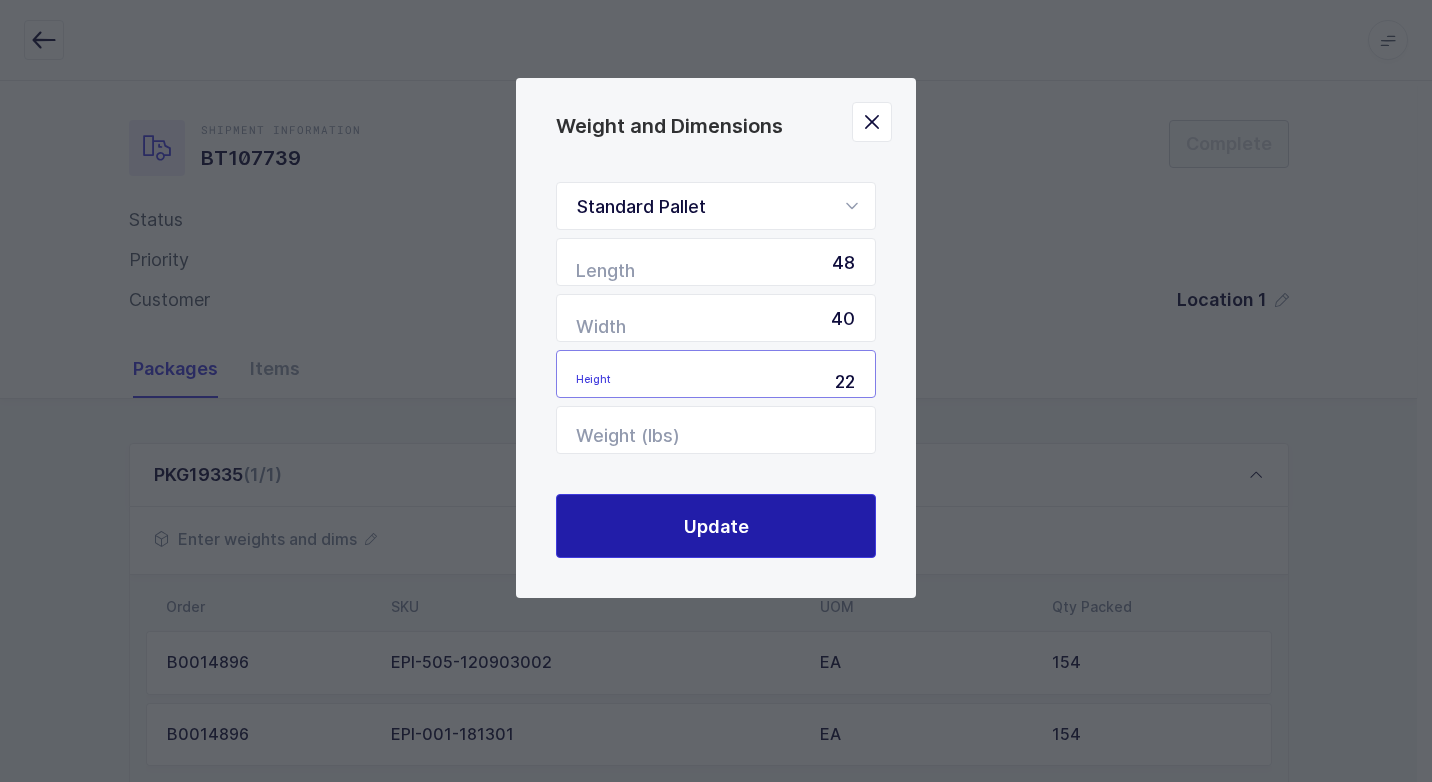 type on "22" 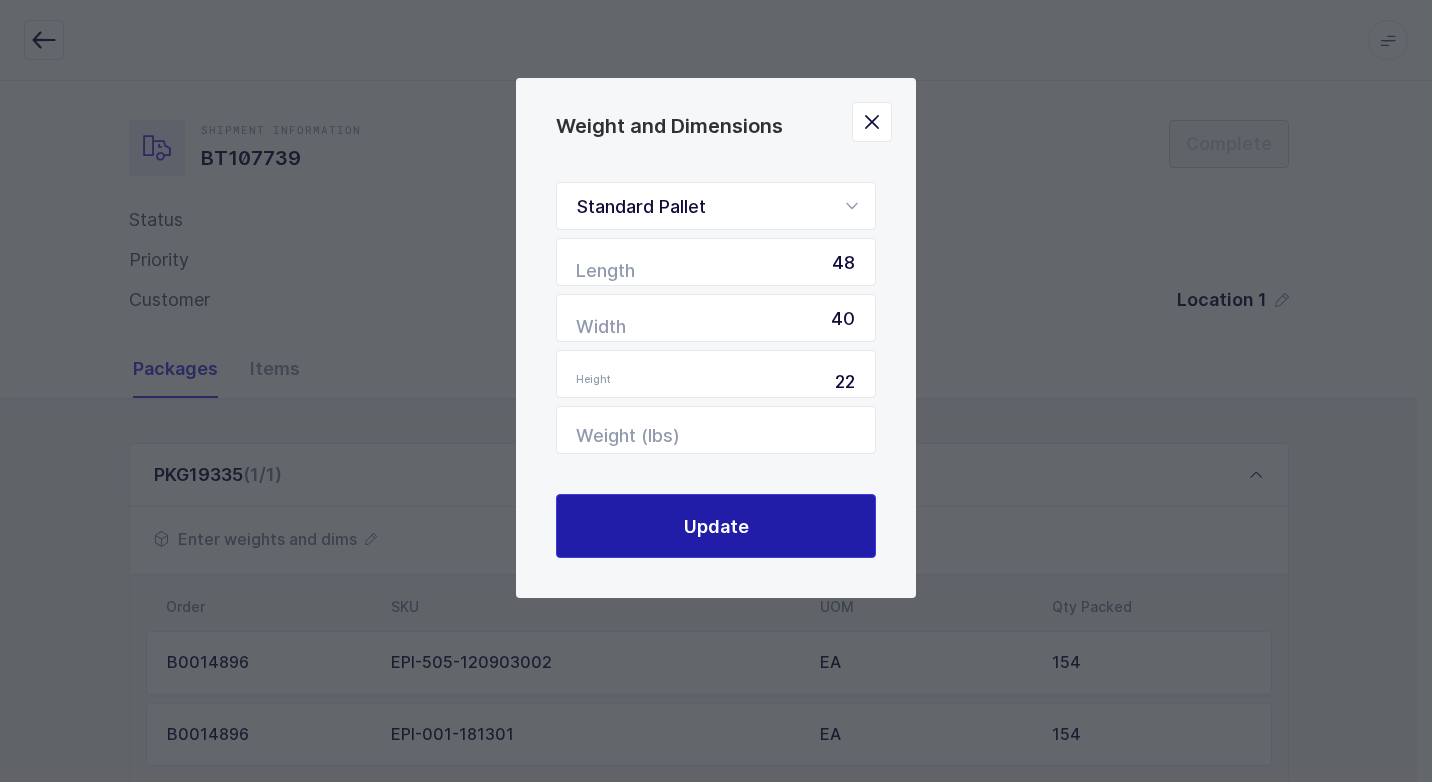 click on "Update" at bounding box center (716, 526) 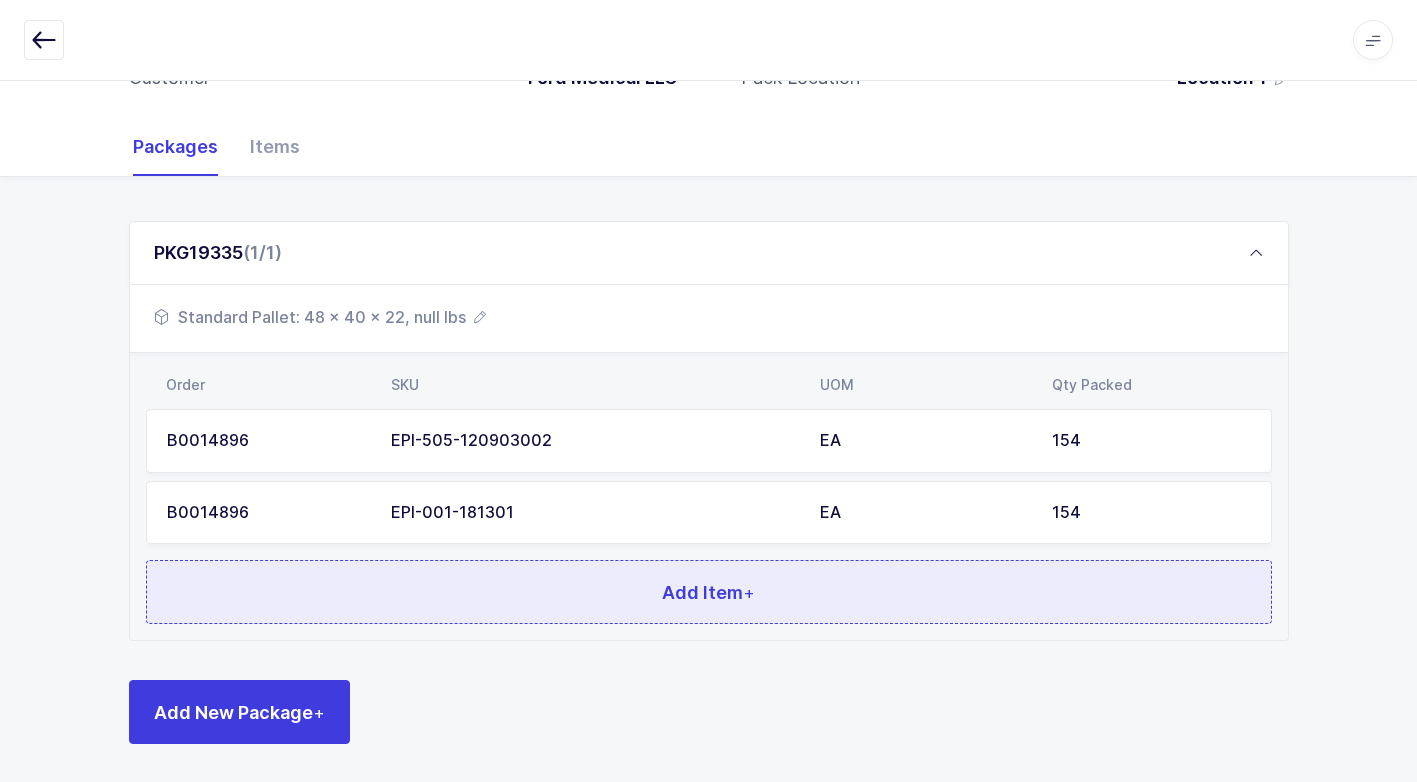 scroll, scrollTop: 224, scrollLeft: 0, axis: vertical 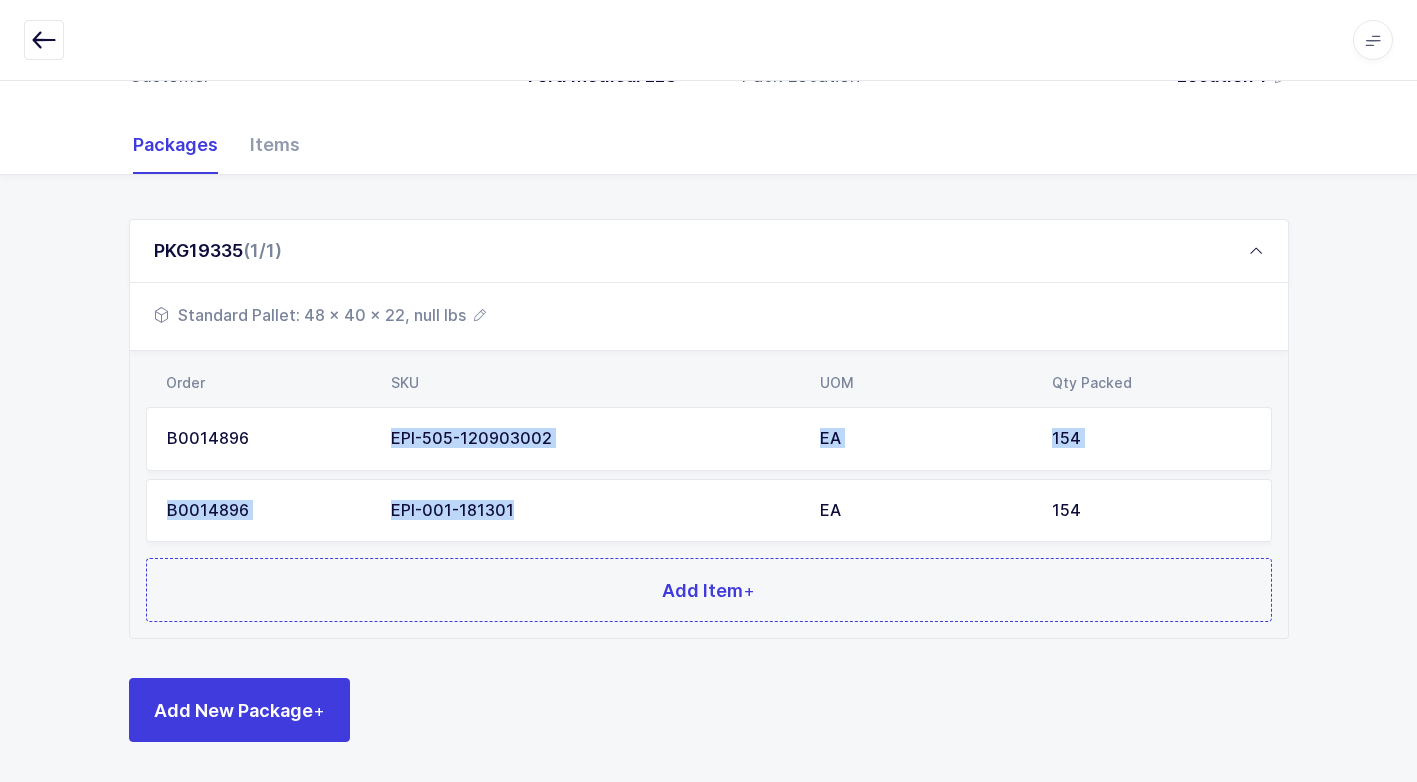 drag, startPoint x: 375, startPoint y: 433, endPoint x: 541, endPoint y: 499, distance: 178.6393 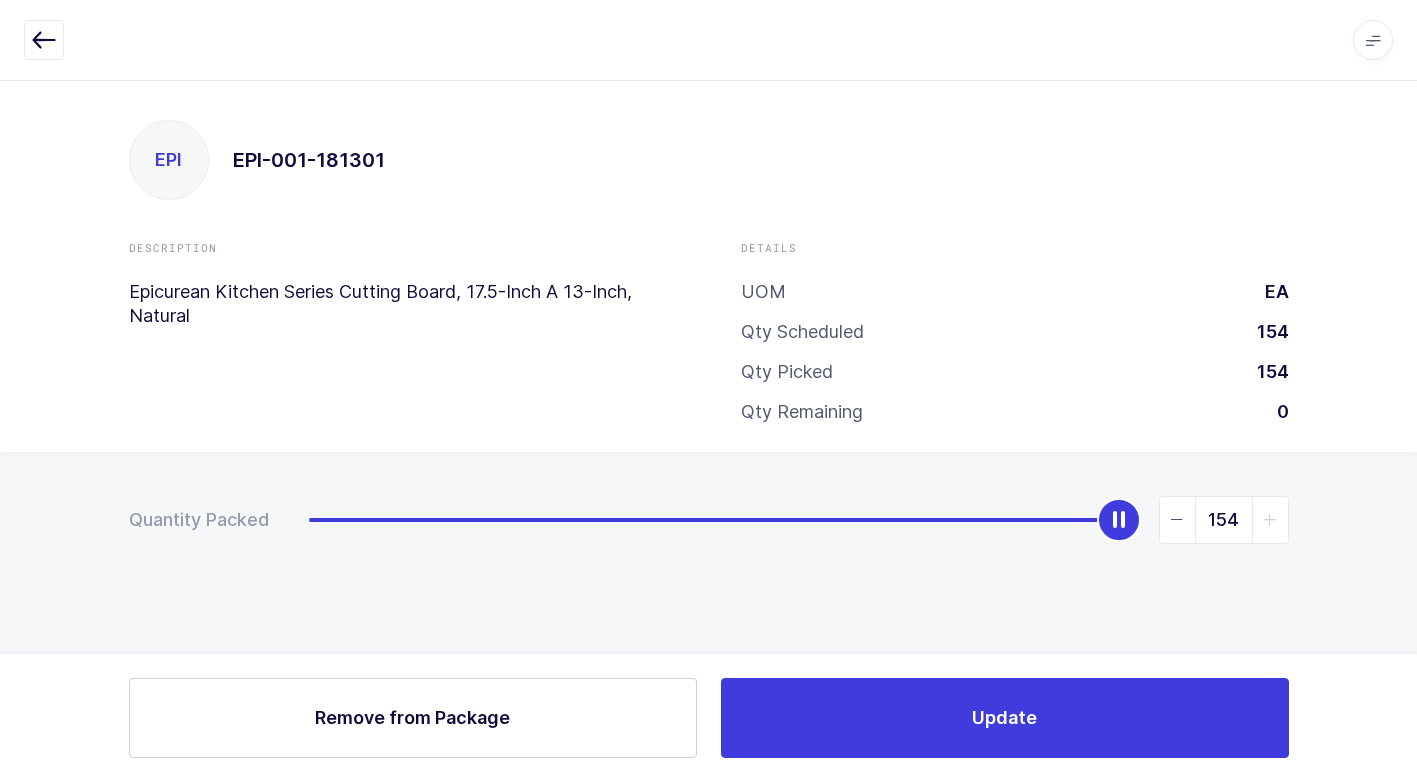 scroll, scrollTop: 0, scrollLeft: 0, axis: both 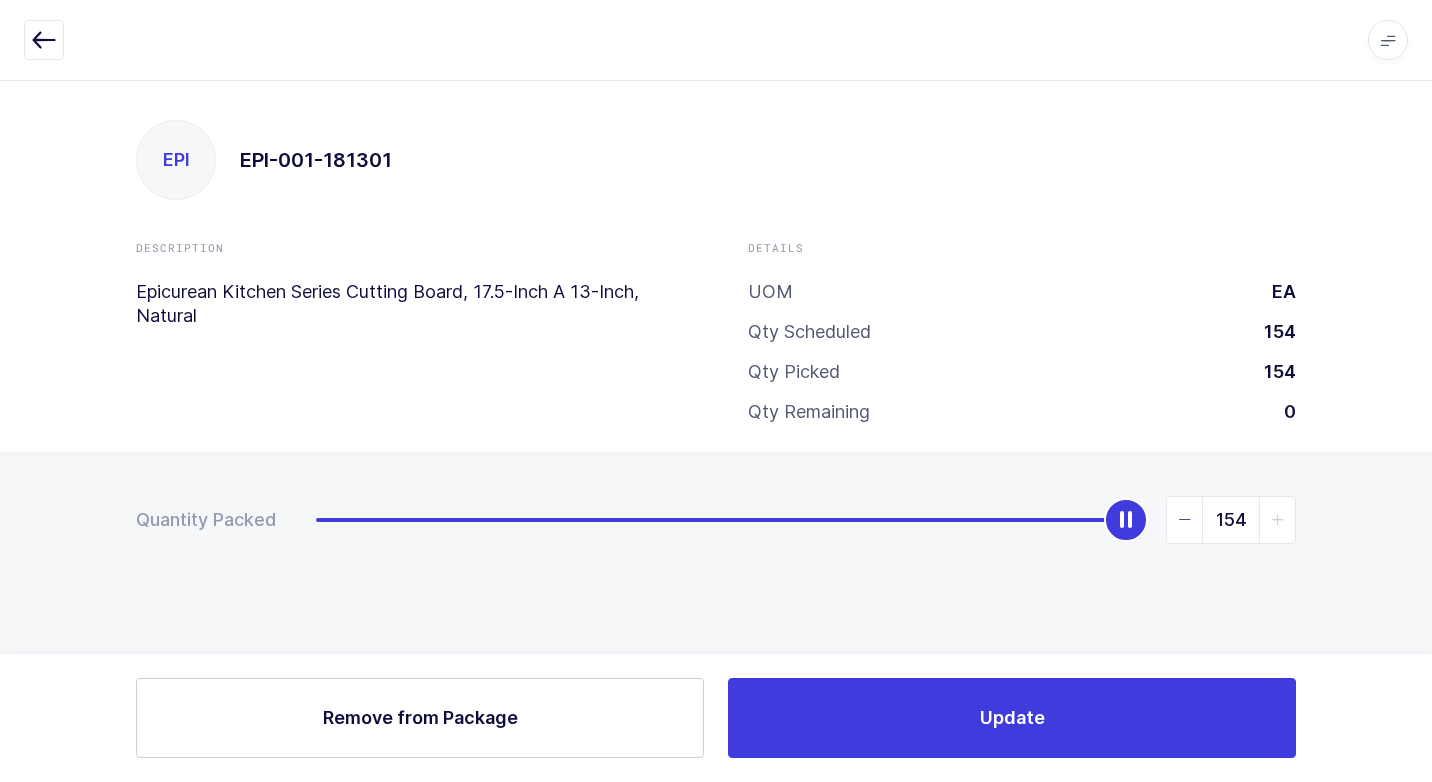 drag, startPoint x: 488, startPoint y: 606, endPoint x: 510, endPoint y: 601, distance: 22.561028 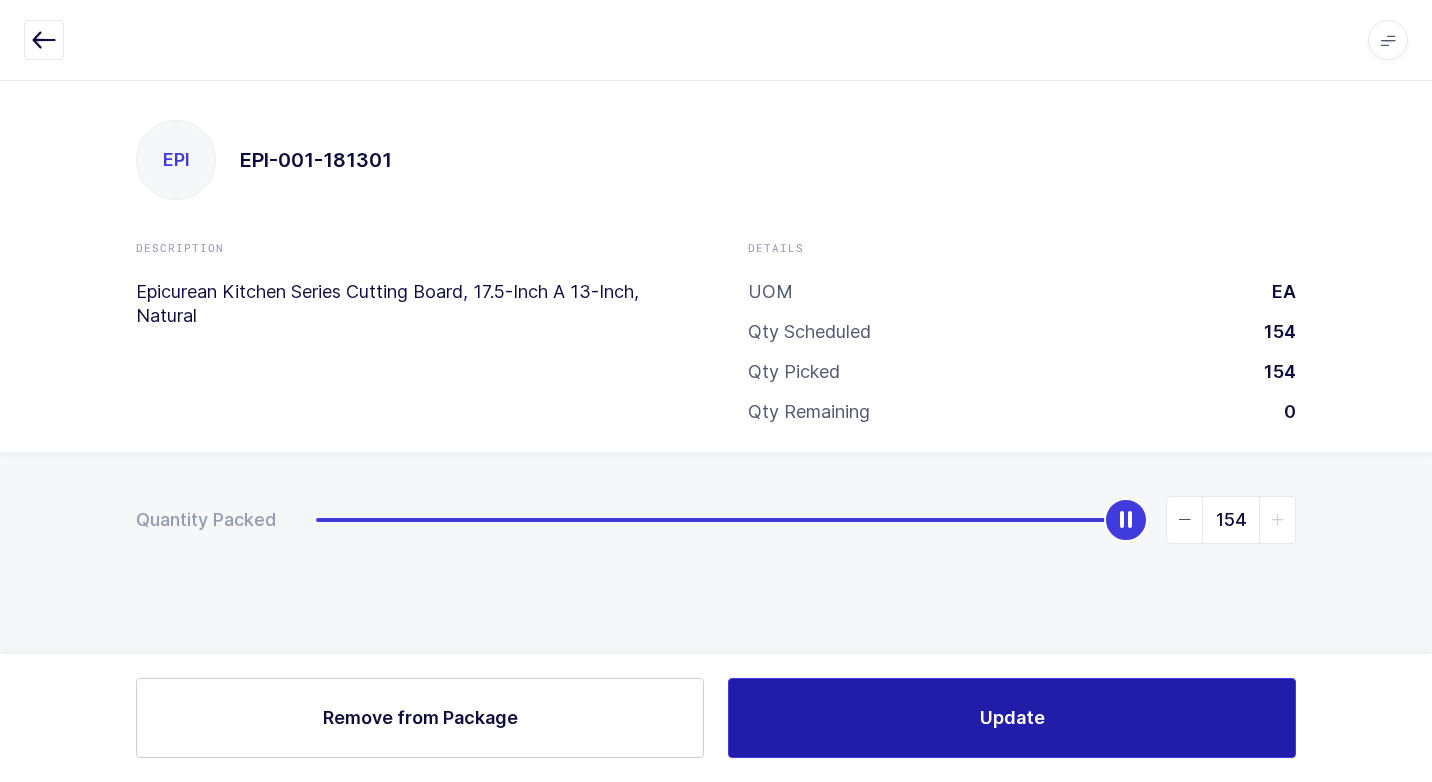 click on "Update" at bounding box center [1012, 718] 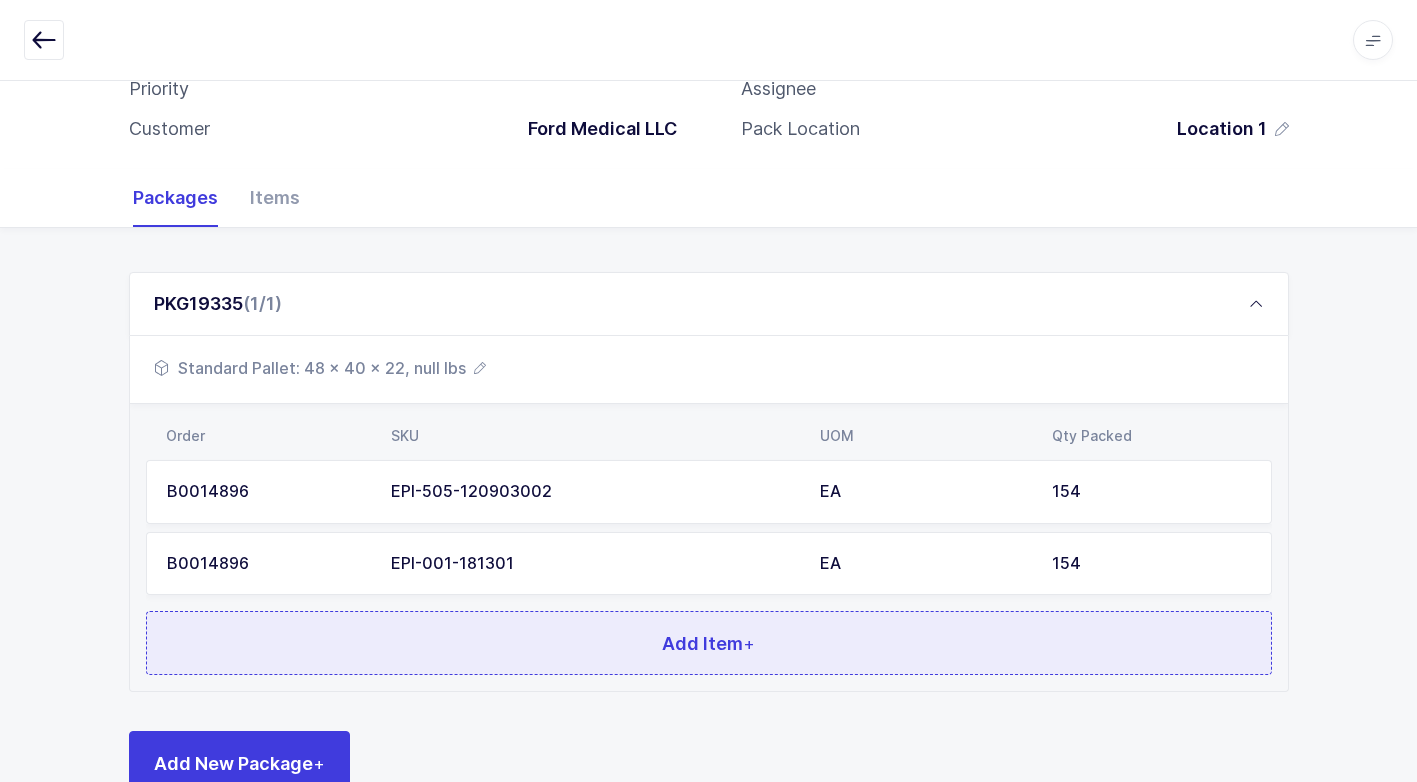 scroll, scrollTop: 224, scrollLeft: 0, axis: vertical 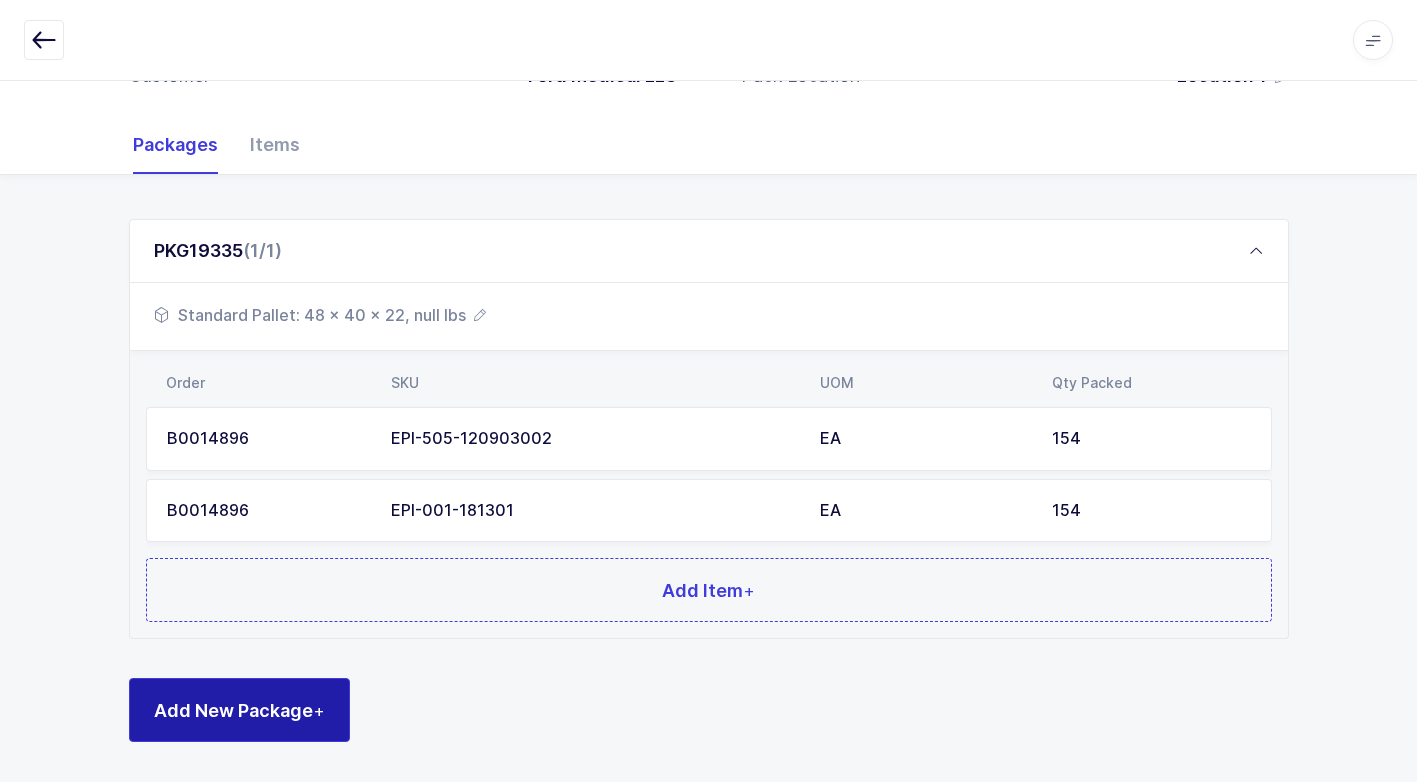 click on "Add New Package  +" at bounding box center (239, 710) 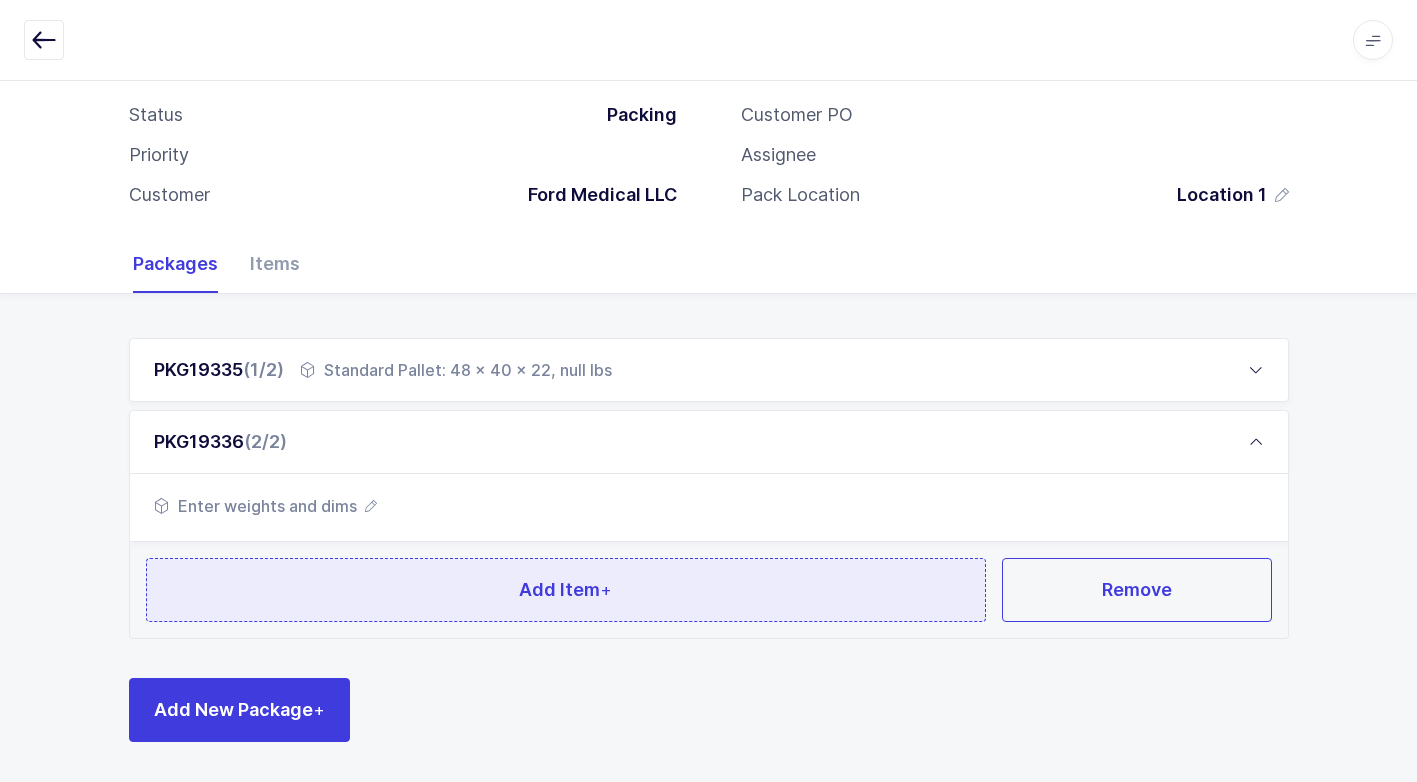 scroll, scrollTop: 105, scrollLeft: 0, axis: vertical 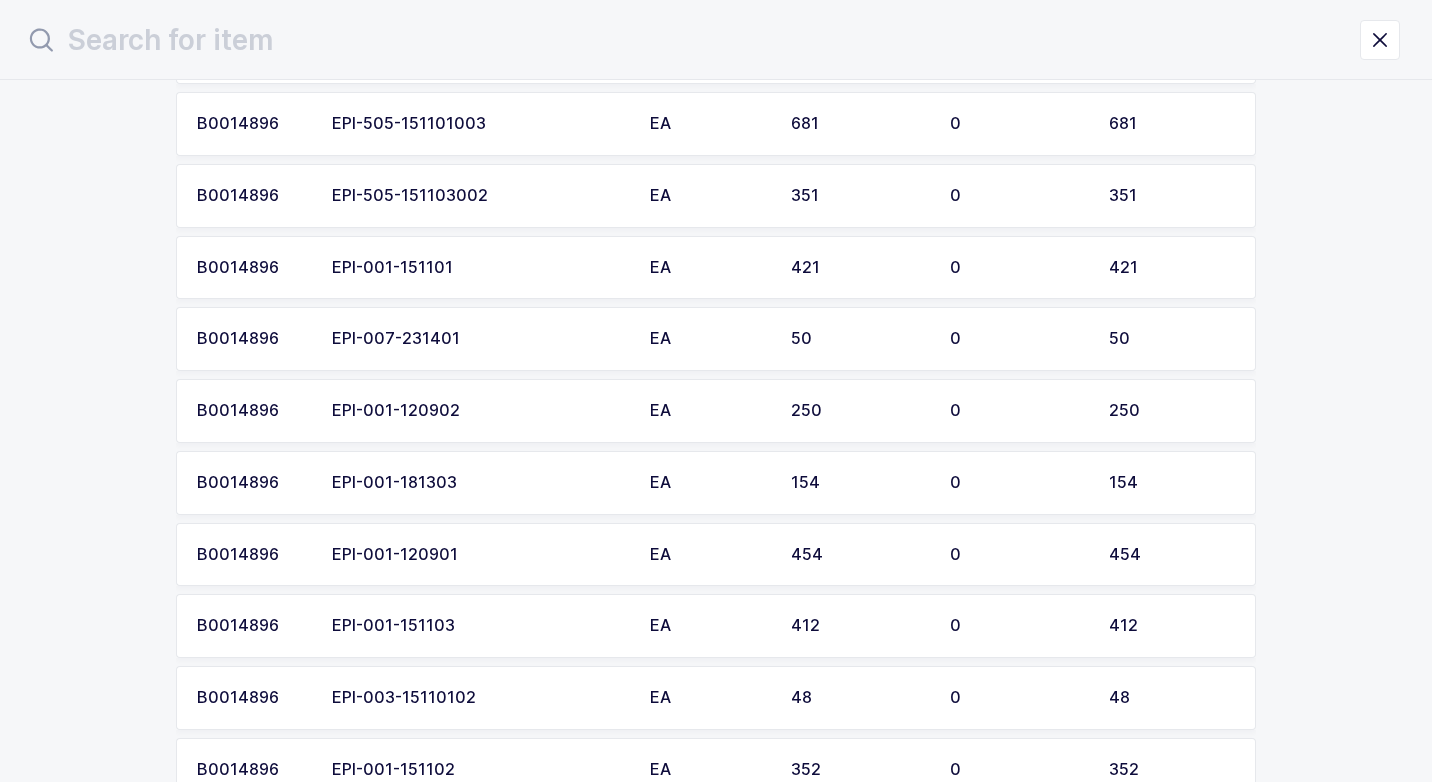 click on "EPI-001-181303" at bounding box center [479, 483] 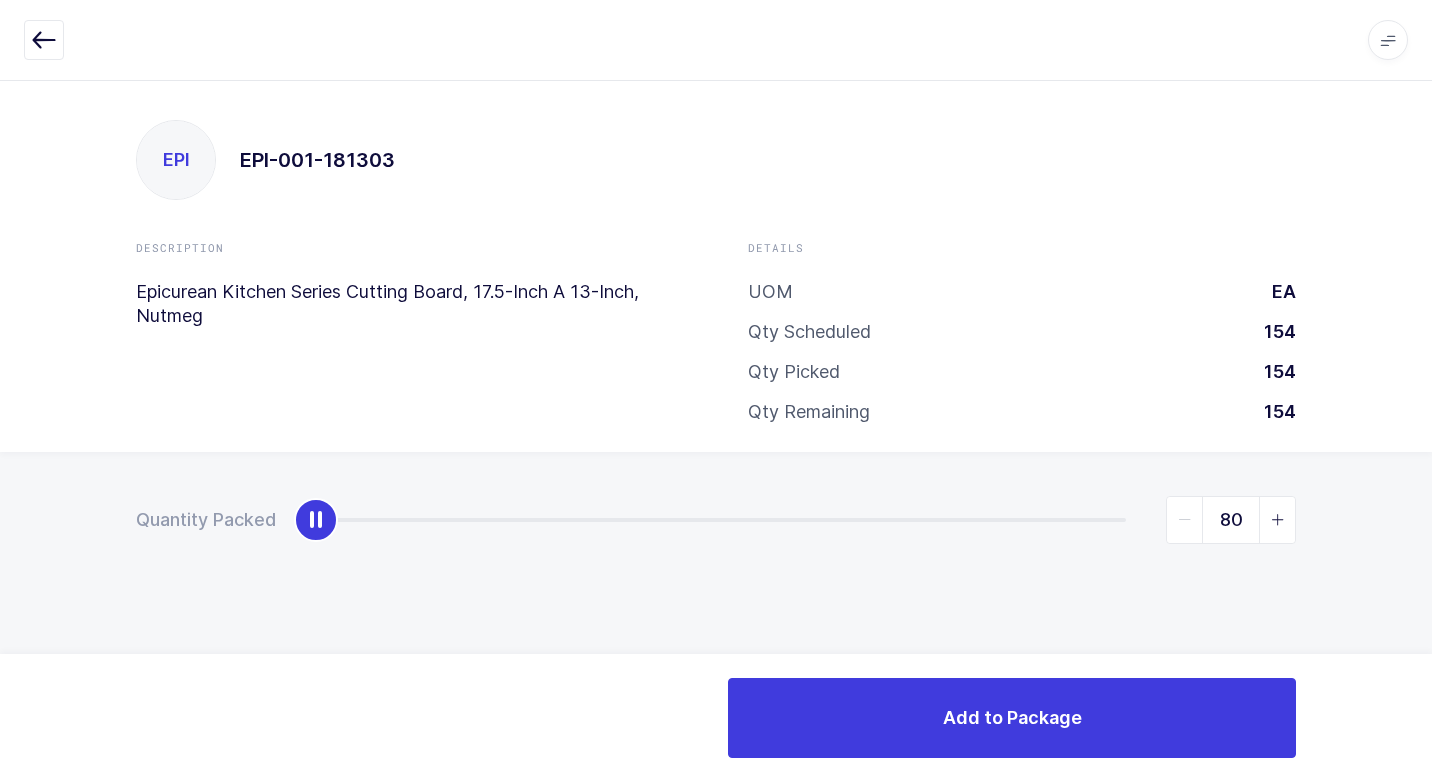 type on "154" 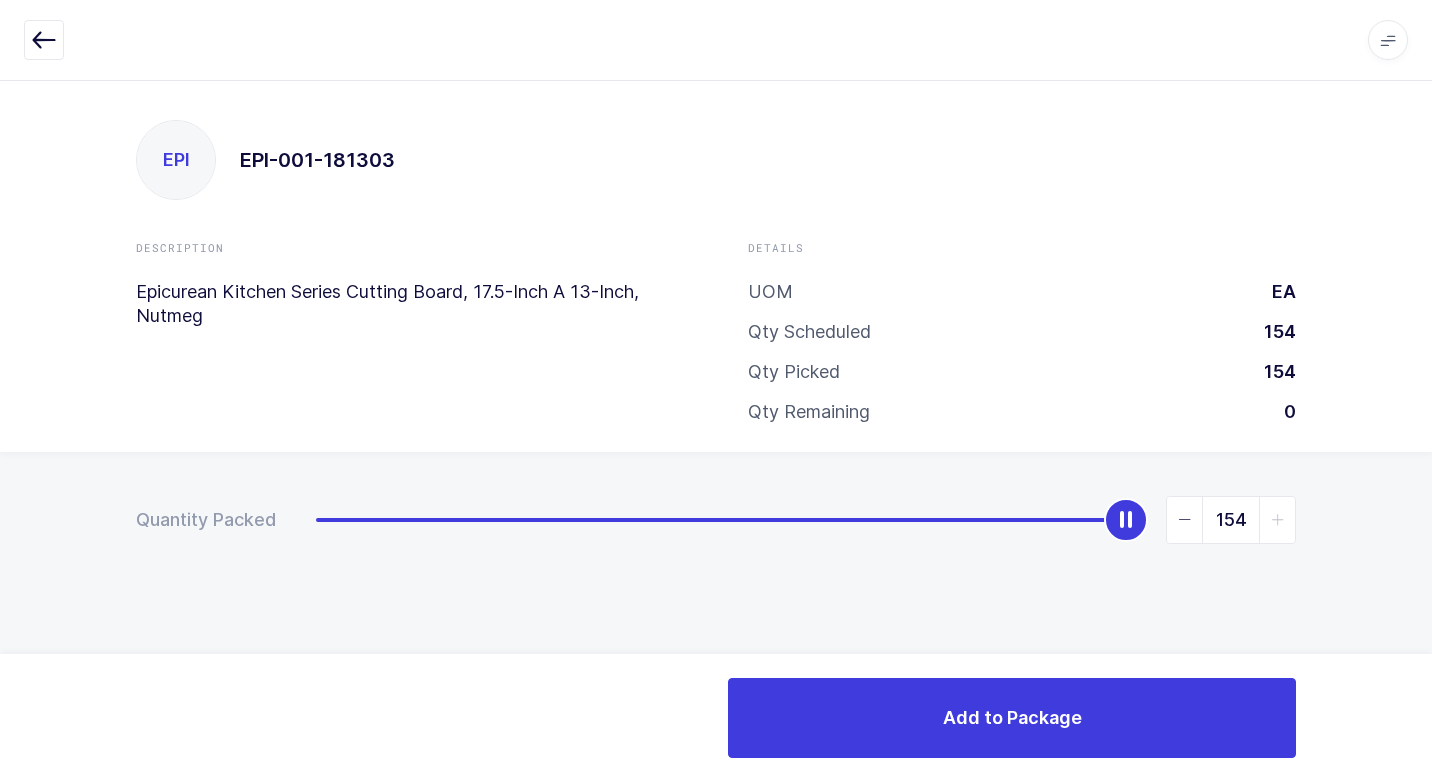 drag, startPoint x: 322, startPoint y: 514, endPoint x: 1178, endPoint y: 634, distance: 864.3703 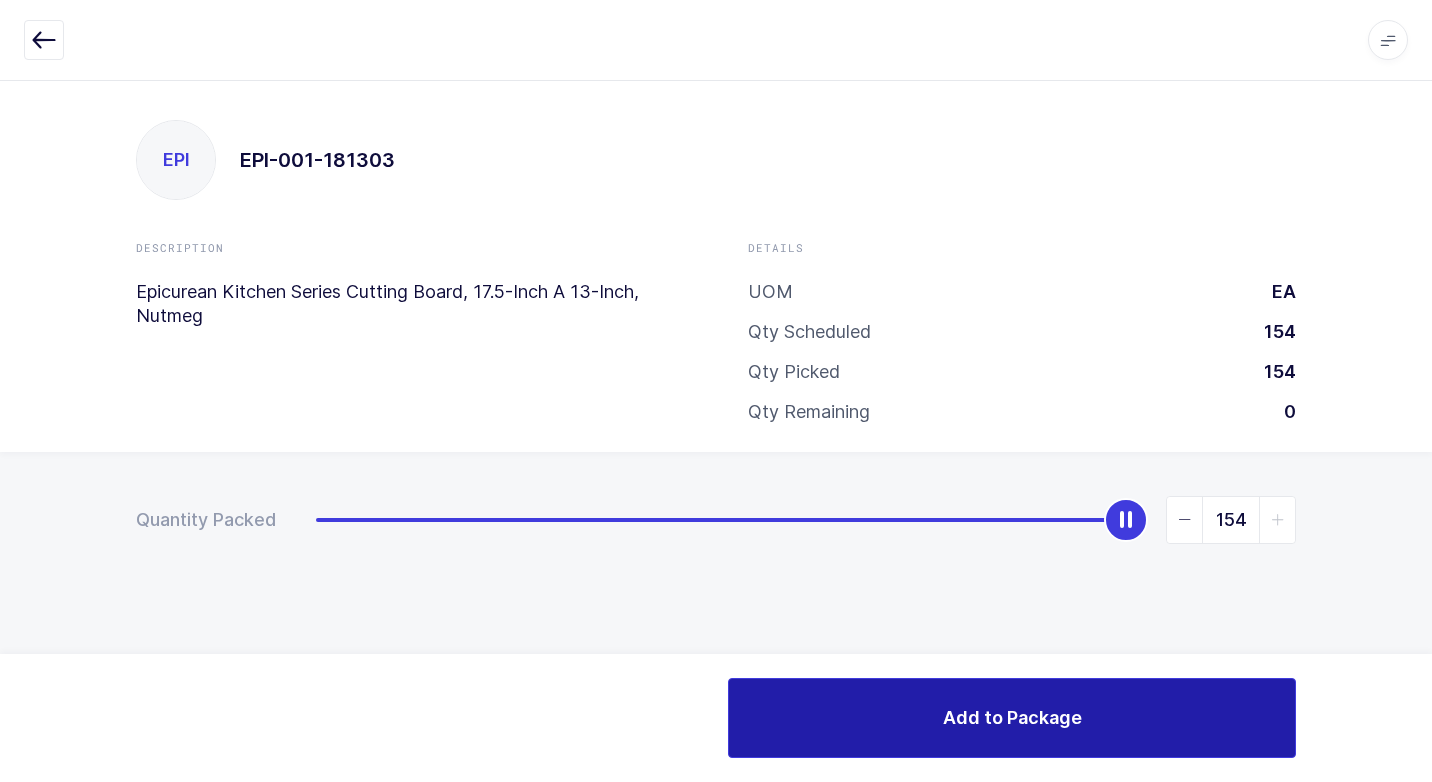 click on "Add to Package" at bounding box center (1012, 718) 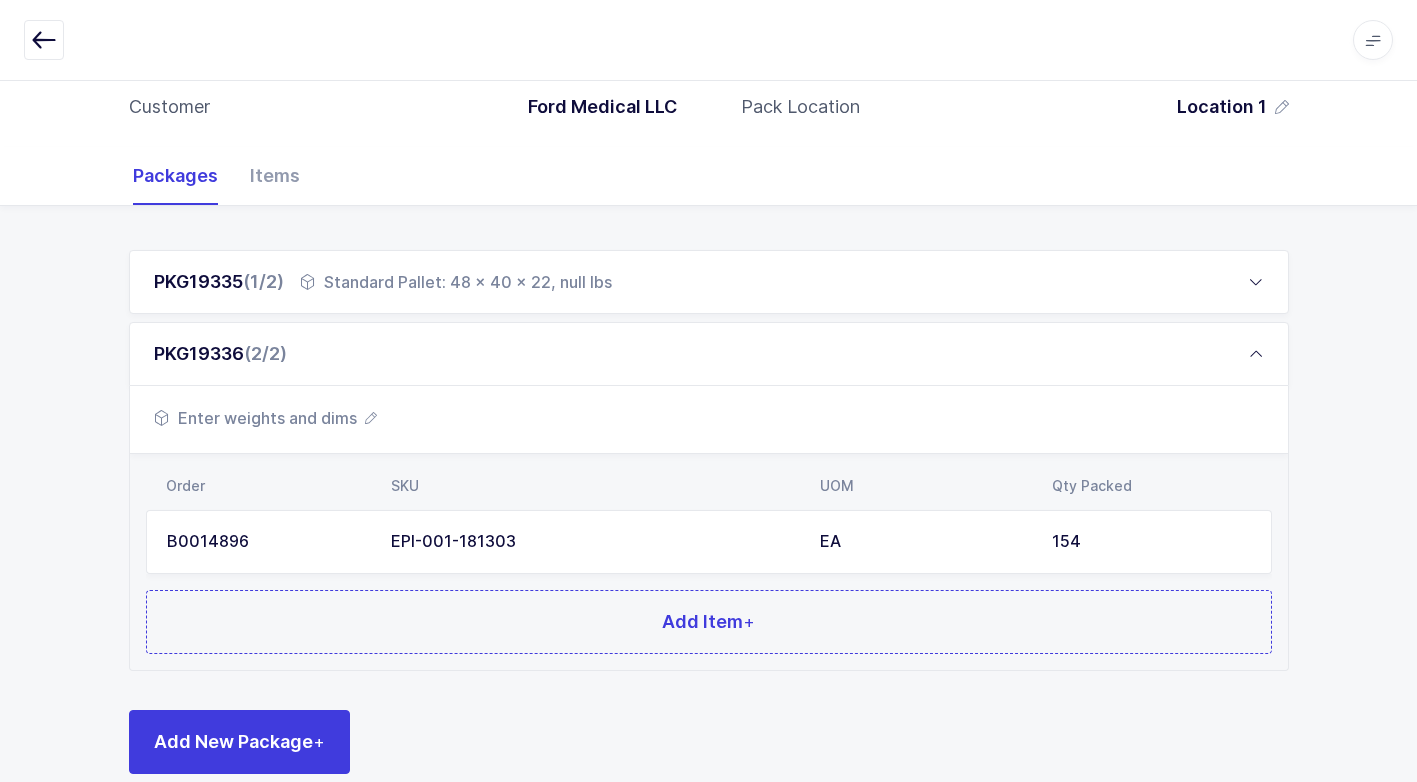 scroll, scrollTop: 225, scrollLeft: 0, axis: vertical 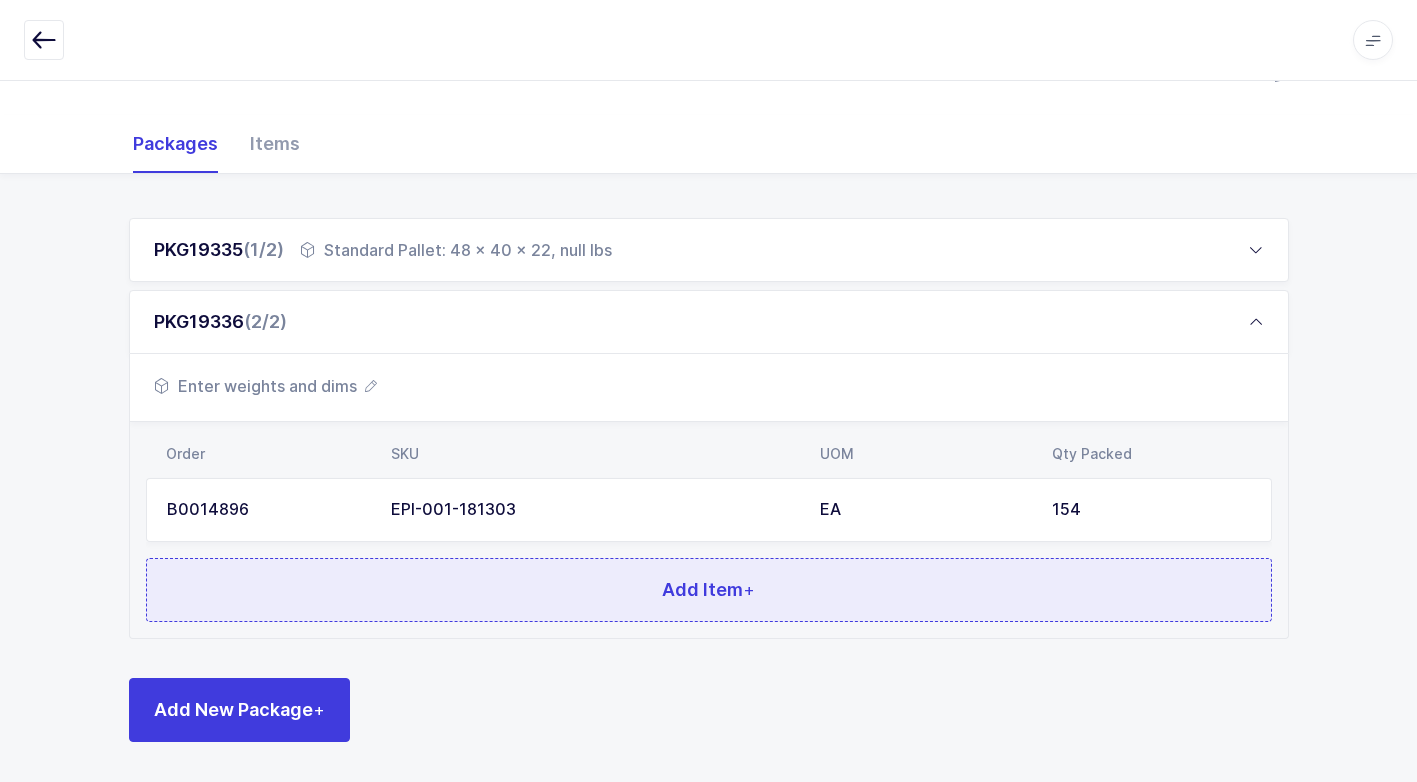 click on "Add Item  +" at bounding box center (709, 590) 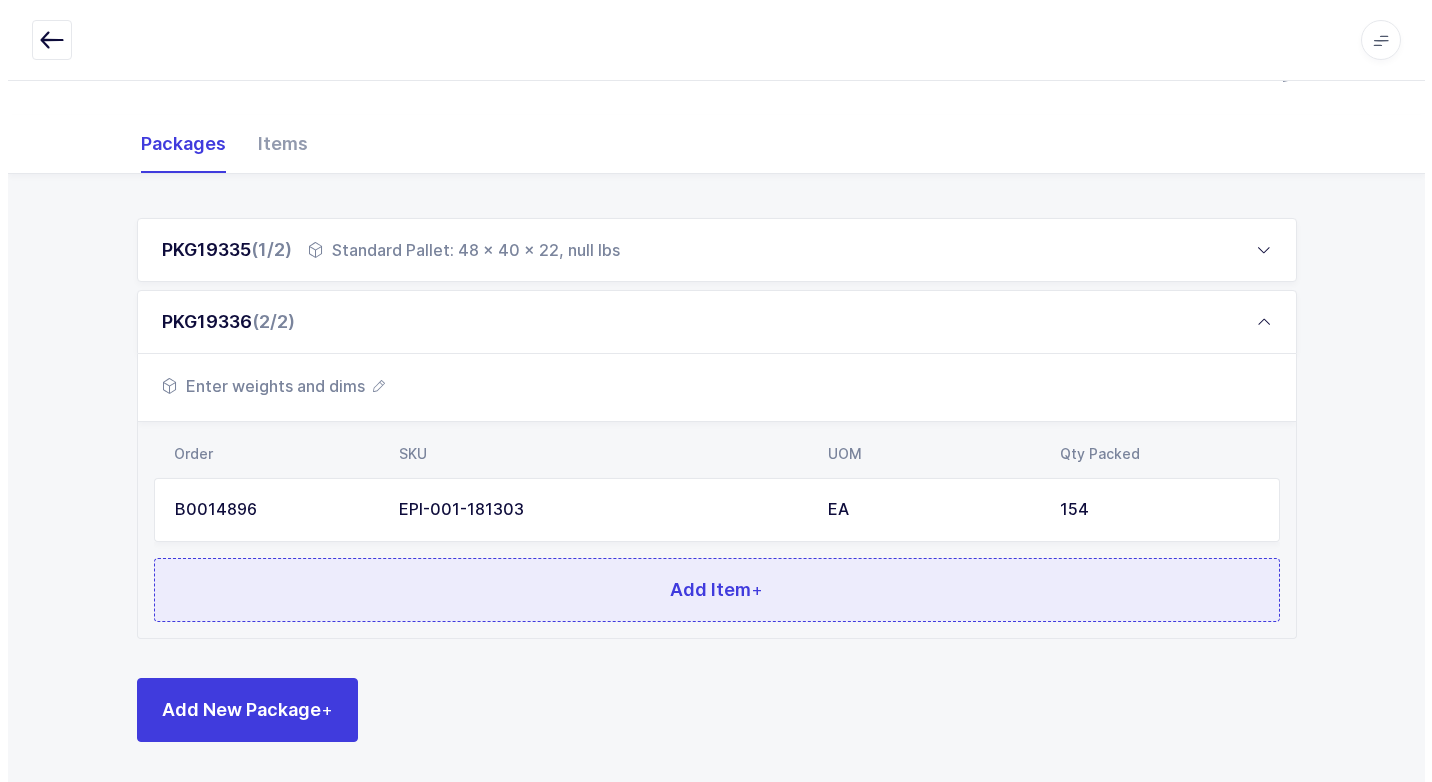 scroll, scrollTop: 0, scrollLeft: 0, axis: both 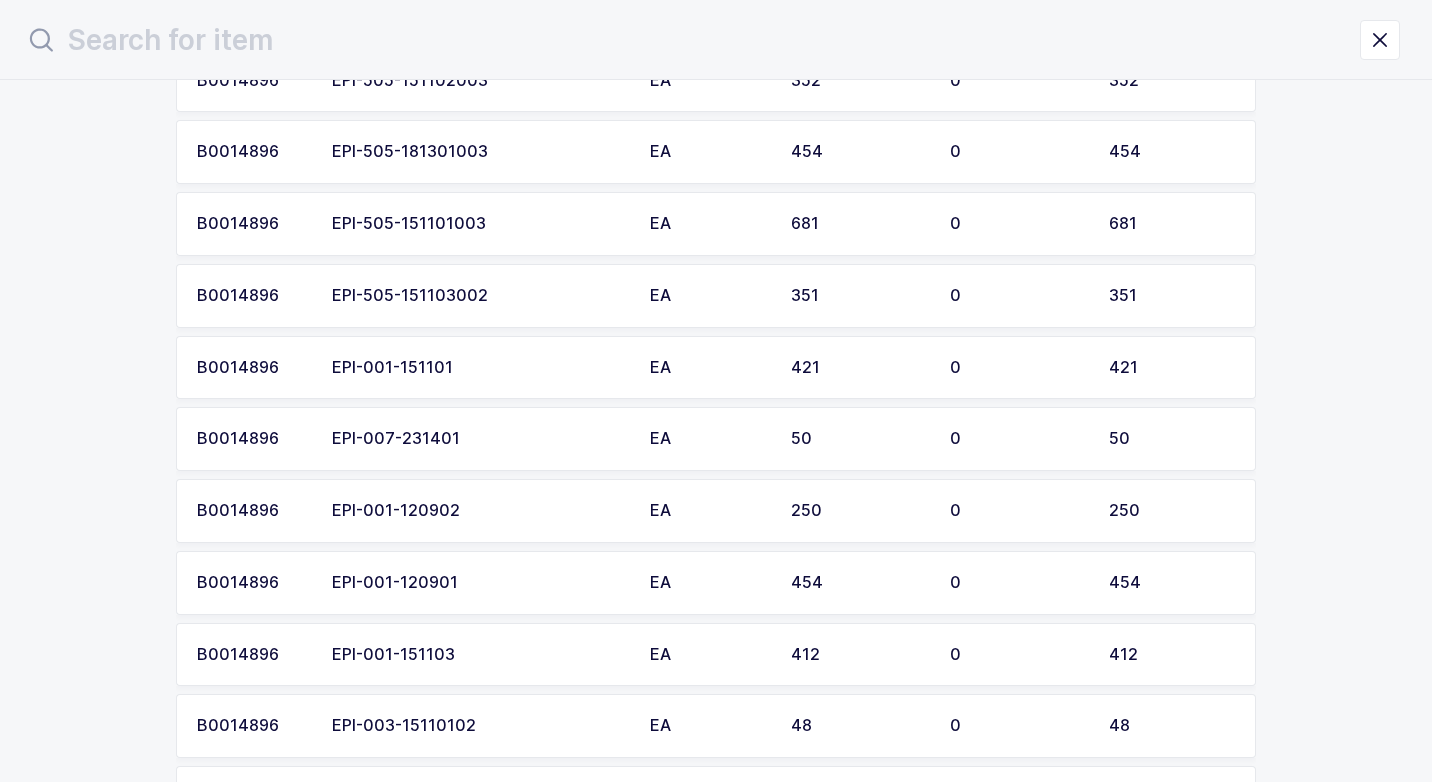 click on "EPI-001-120902" at bounding box center (479, 511) 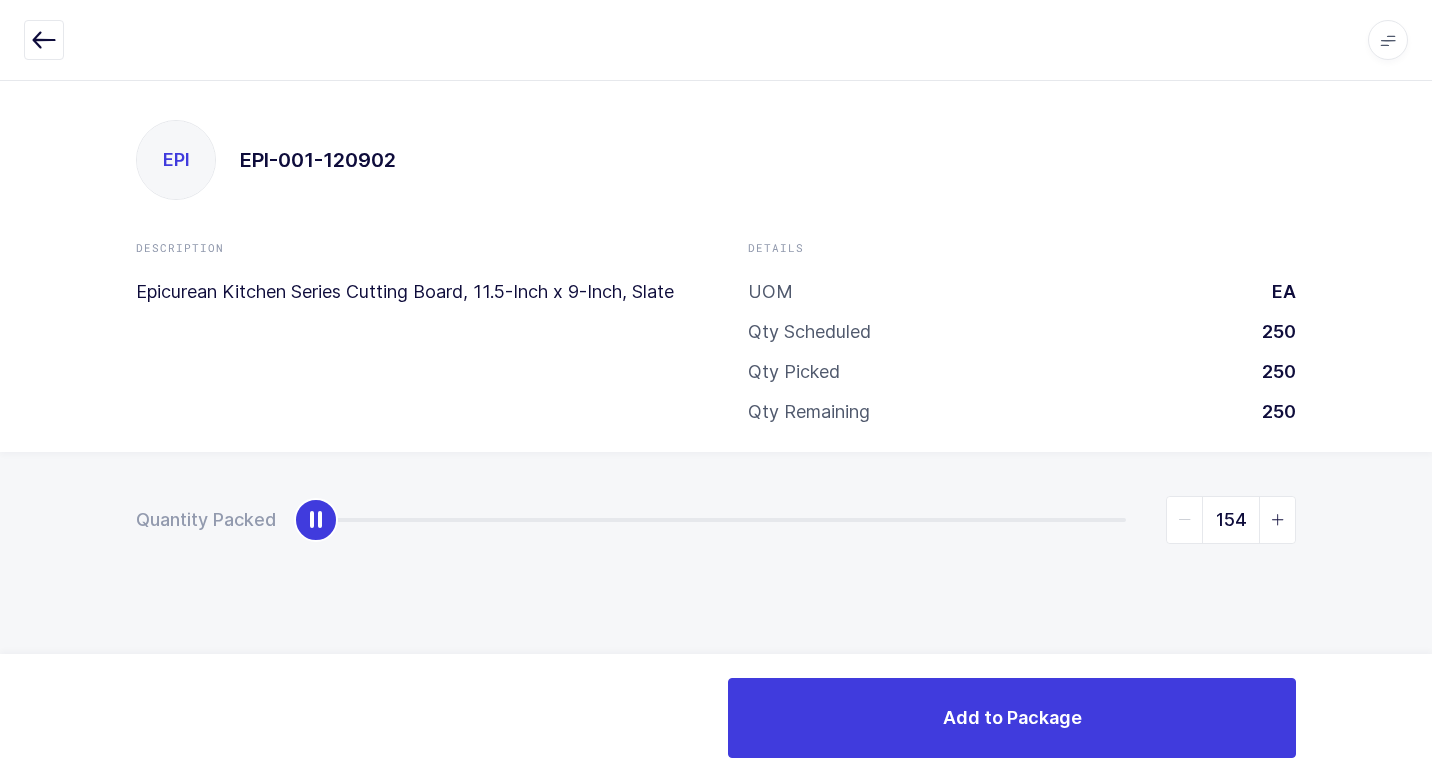 type on "250" 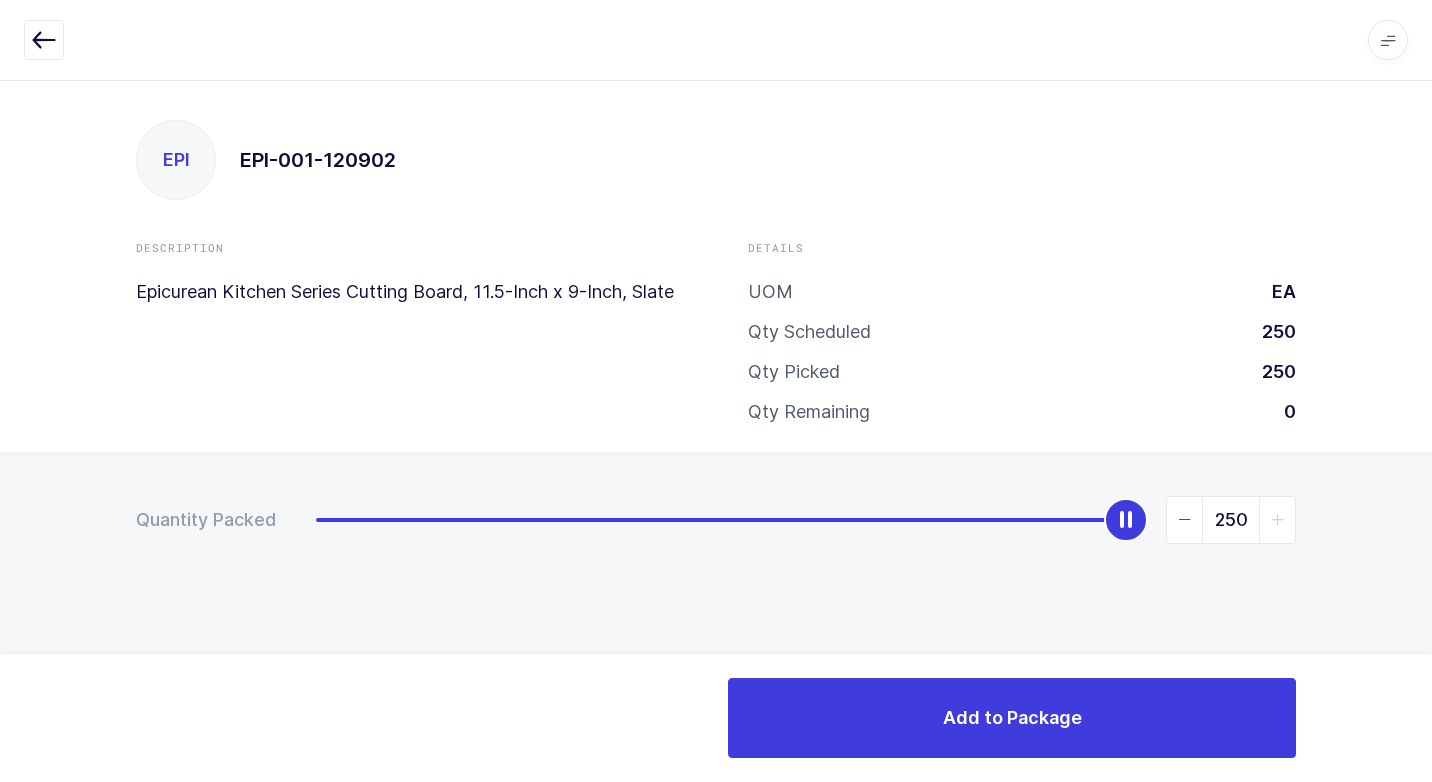 drag, startPoint x: 329, startPoint y: 524, endPoint x: 1435, endPoint y: 578, distance: 1107.3175 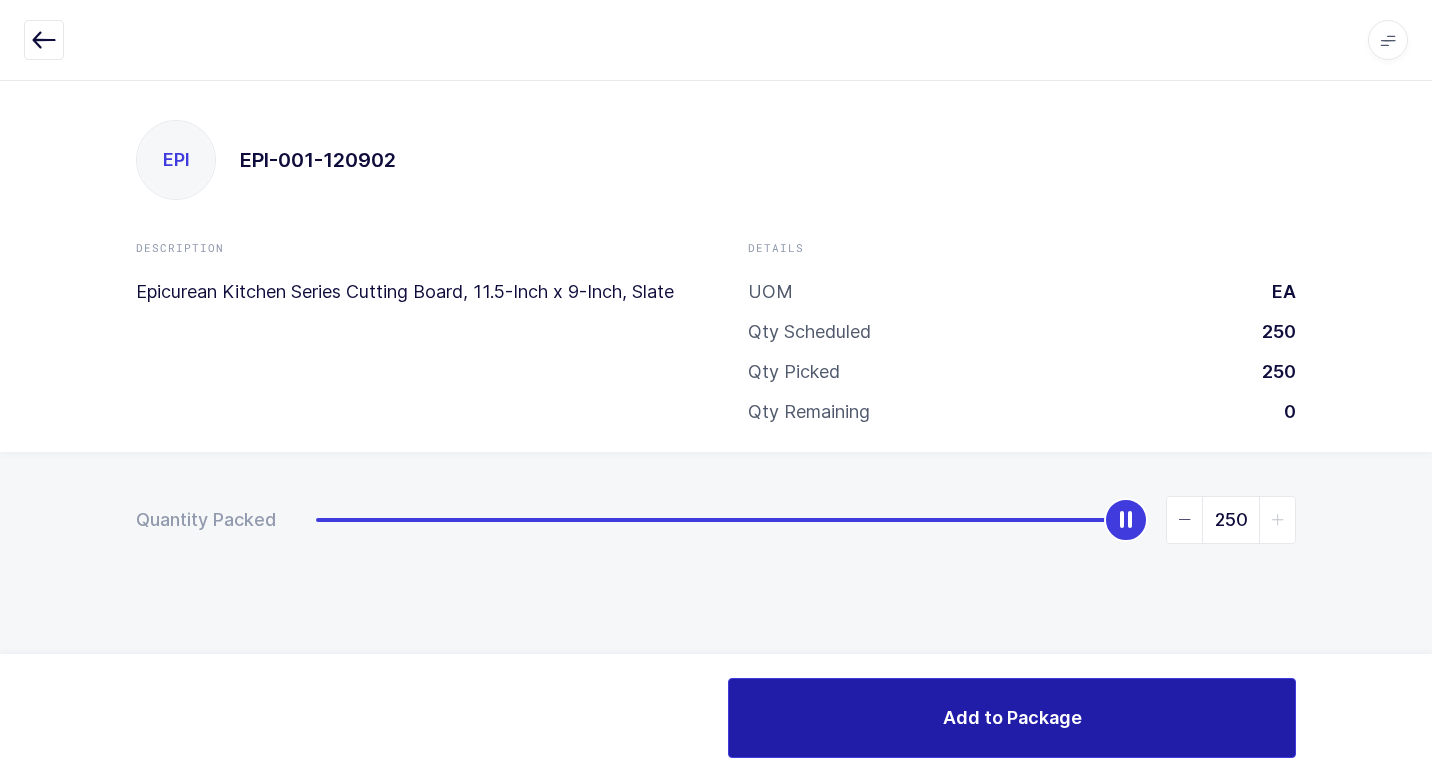 drag, startPoint x: 867, startPoint y: 715, endPoint x: 672, endPoint y: 686, distance: 197.14462 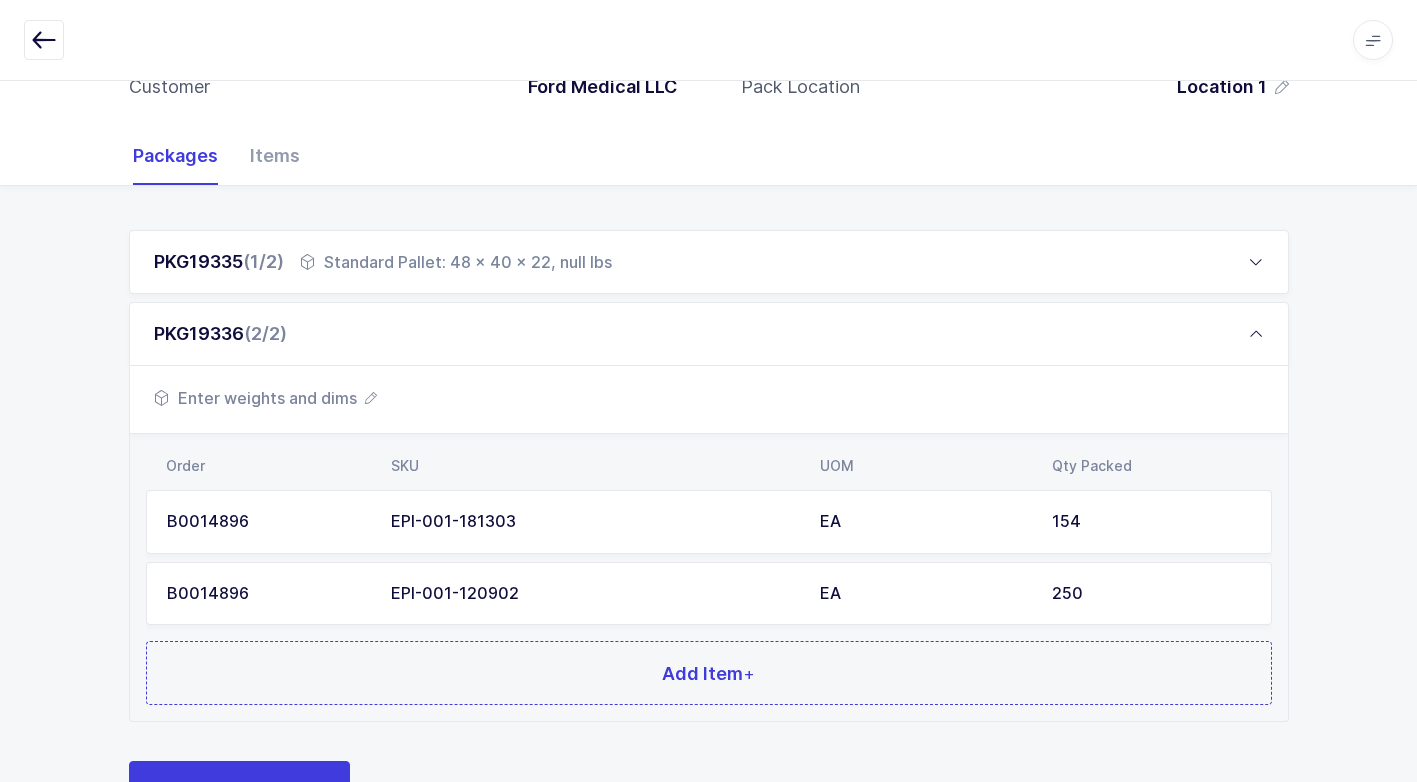 scroll, scrollTop: 296, scrollLeft: 0, axis: vertical 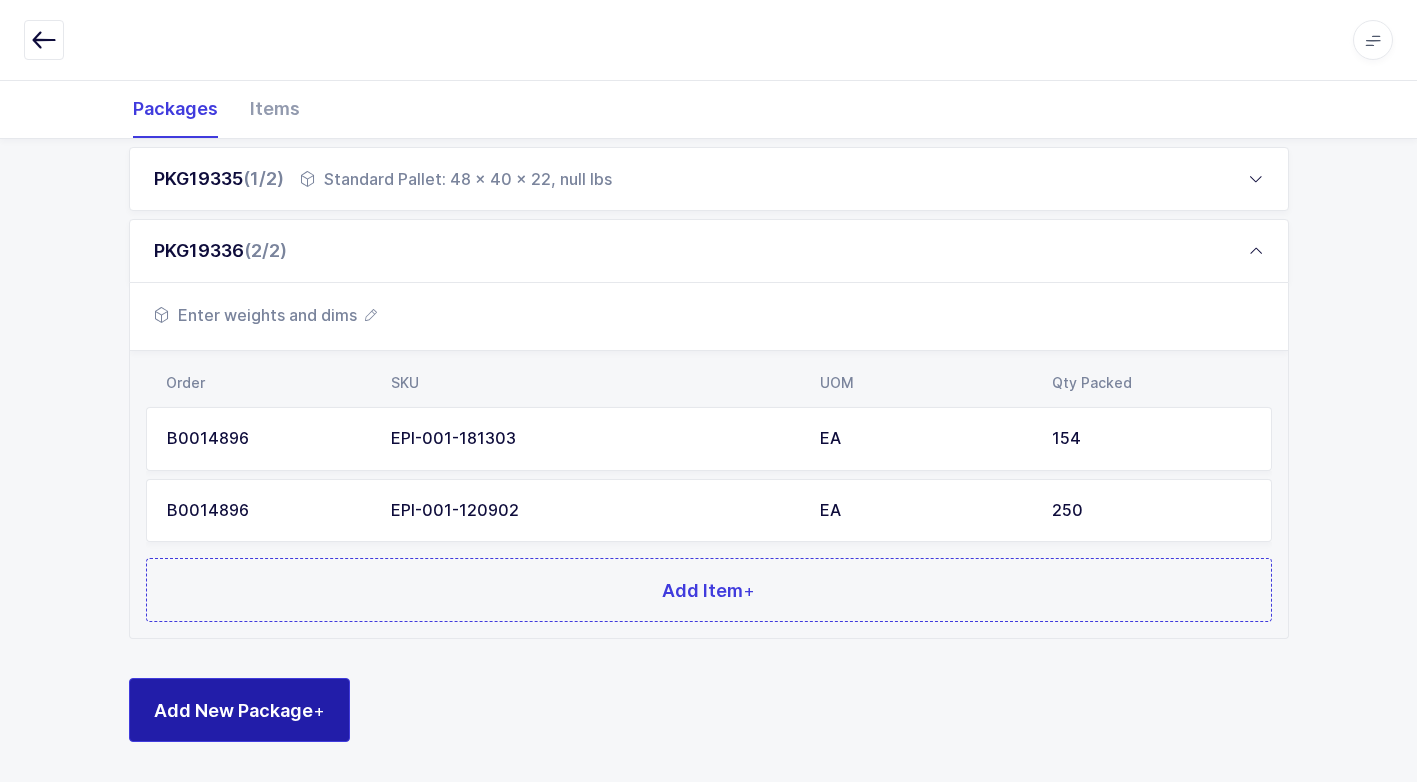 click on "Add New Package  +" at bounding box center [239, 710] 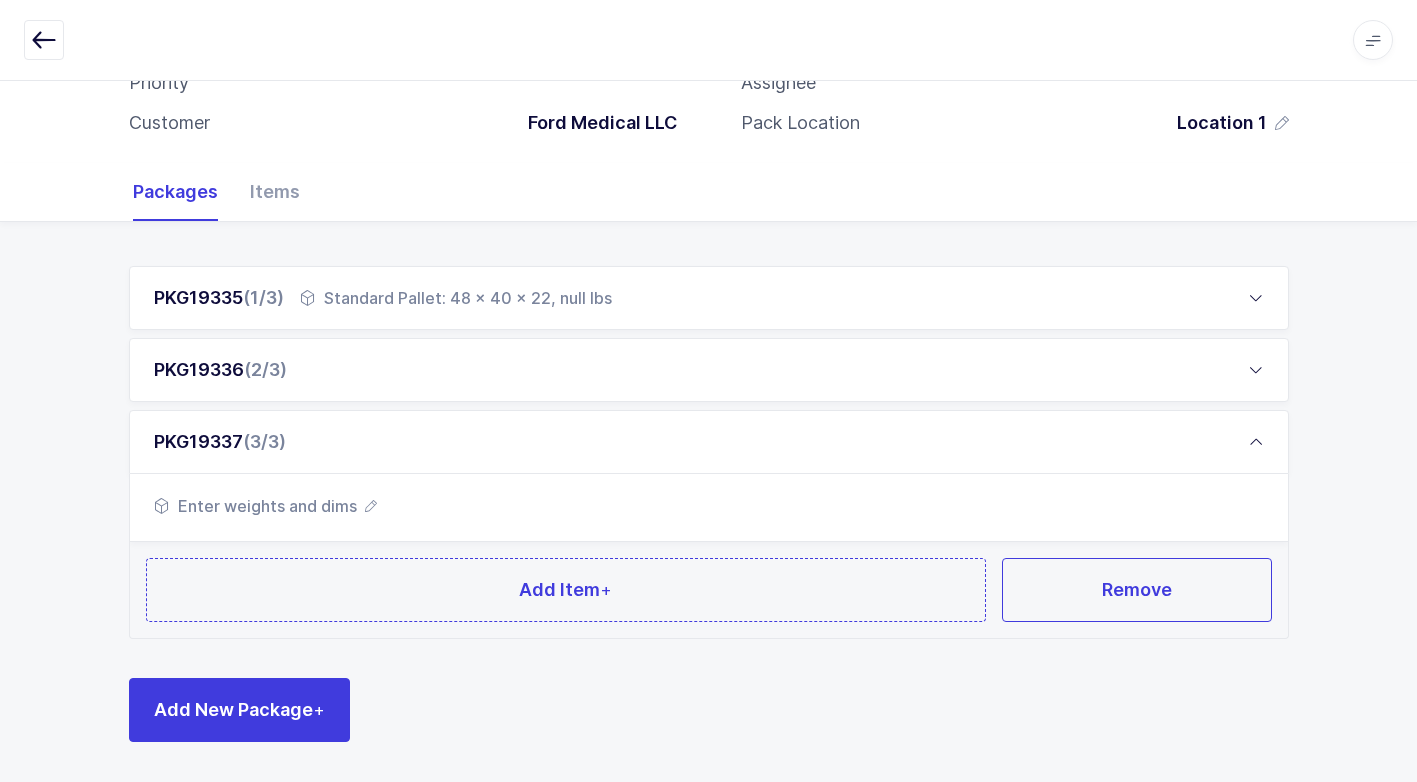 scroll, scrollTop: 177, scrollLeft: 0, axis: vertical 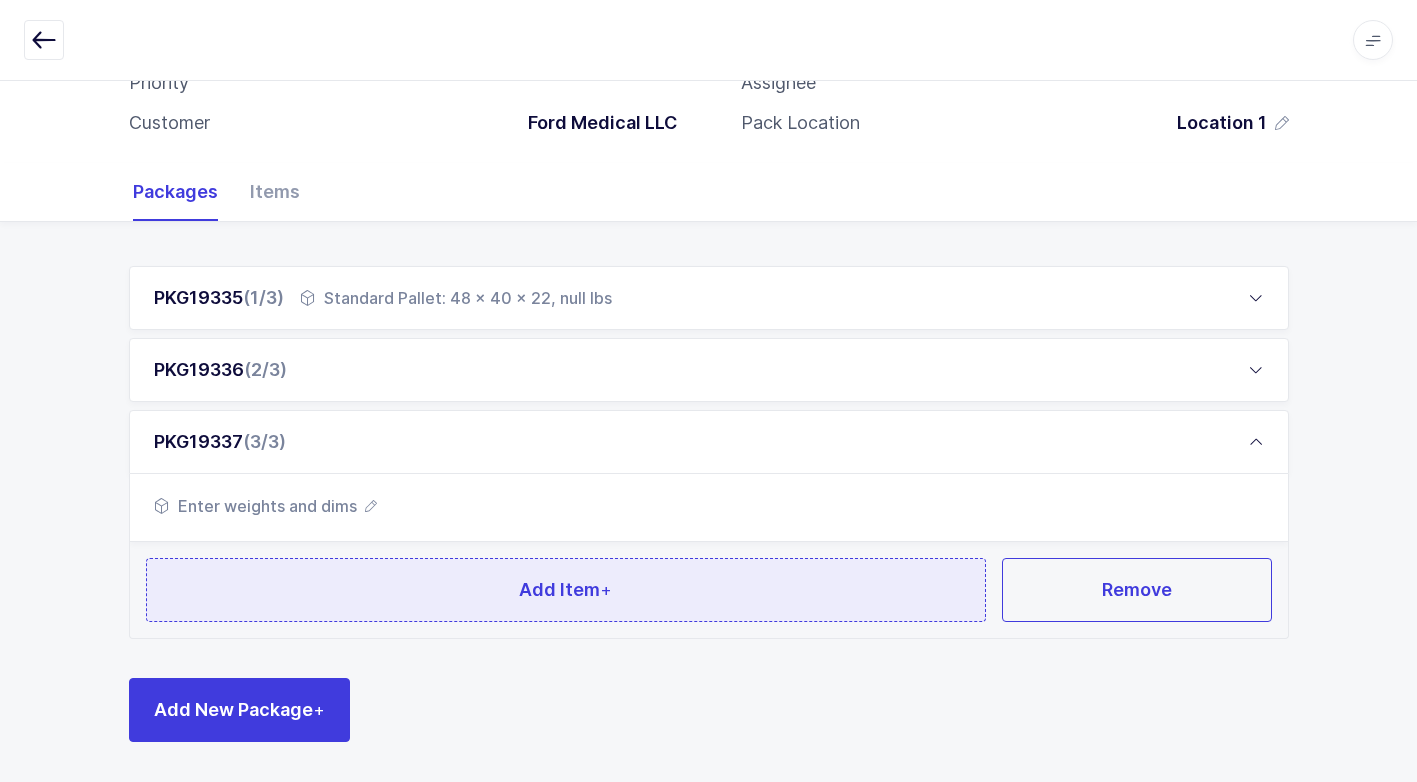 click on "Add Item  +" at bounding box center (566, 590) 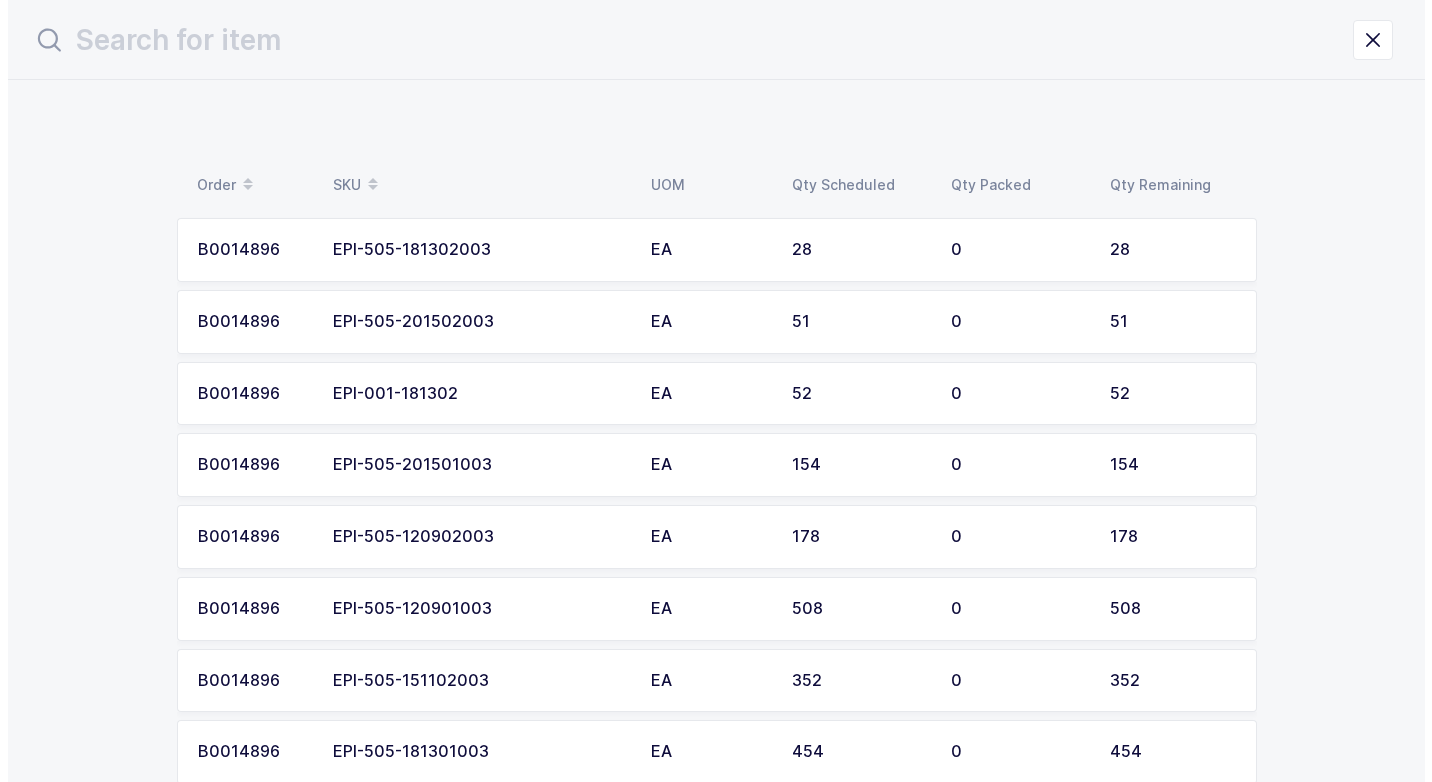 scroll, scrollTop: 0, scrollLeft: 0, axis: both 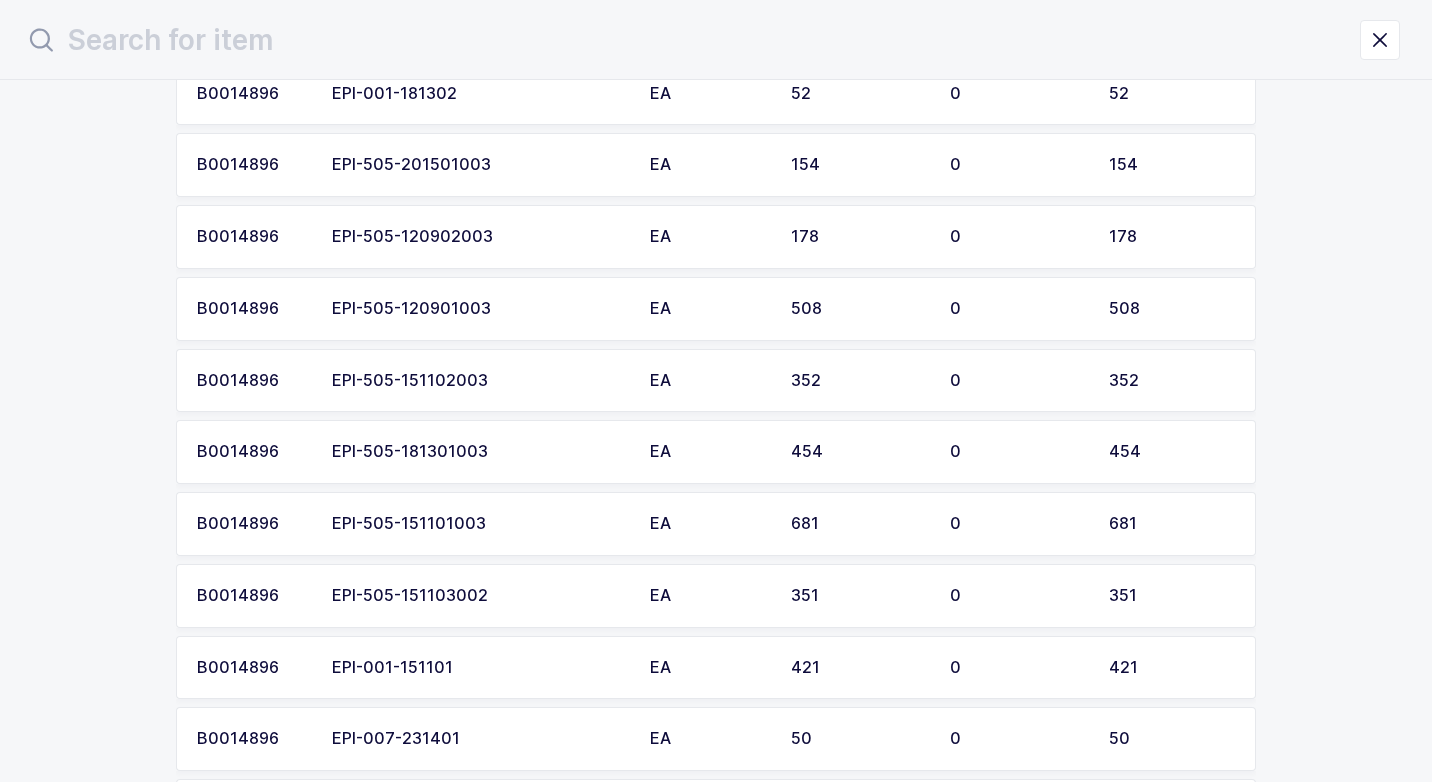 click on "EPI-505-151103002" at bounding box center (479, 596) 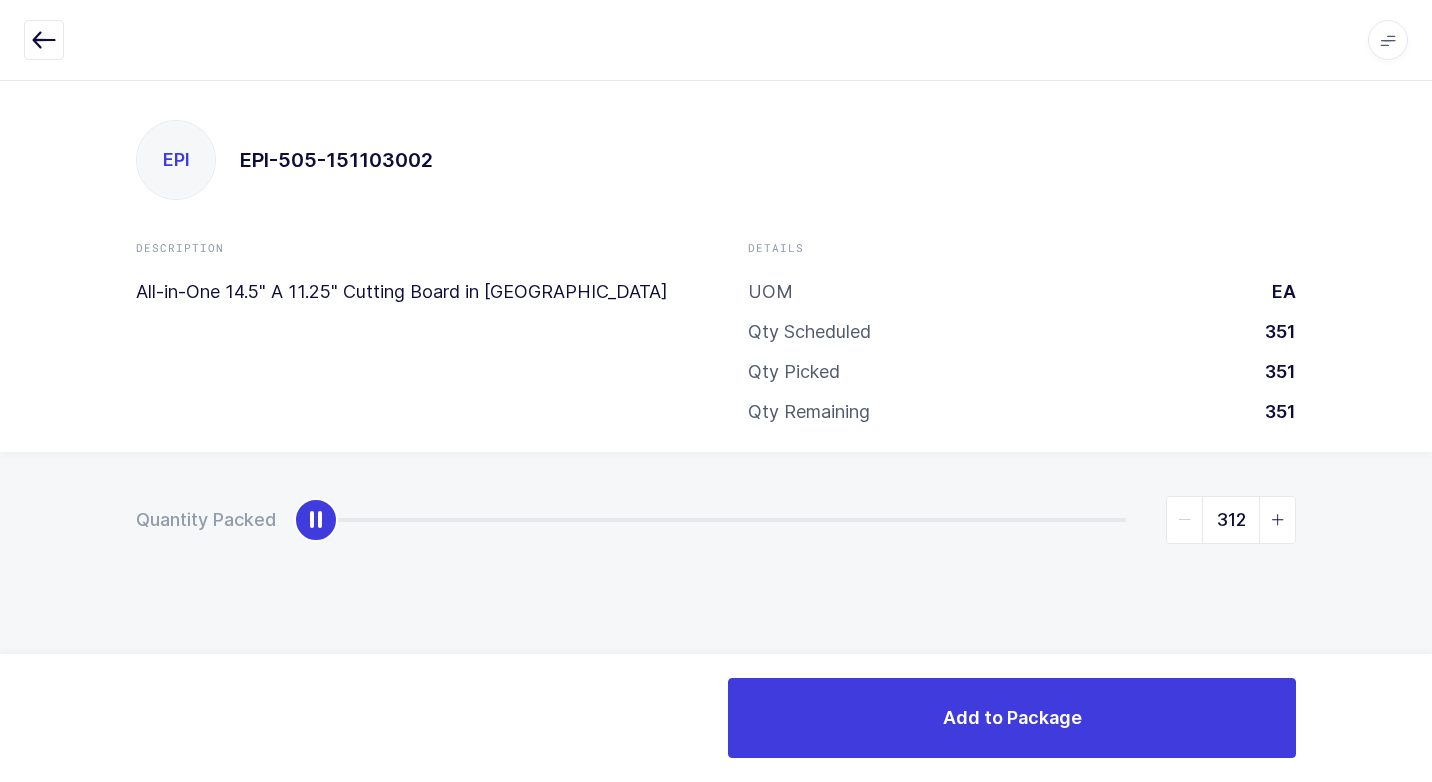 type on "351" 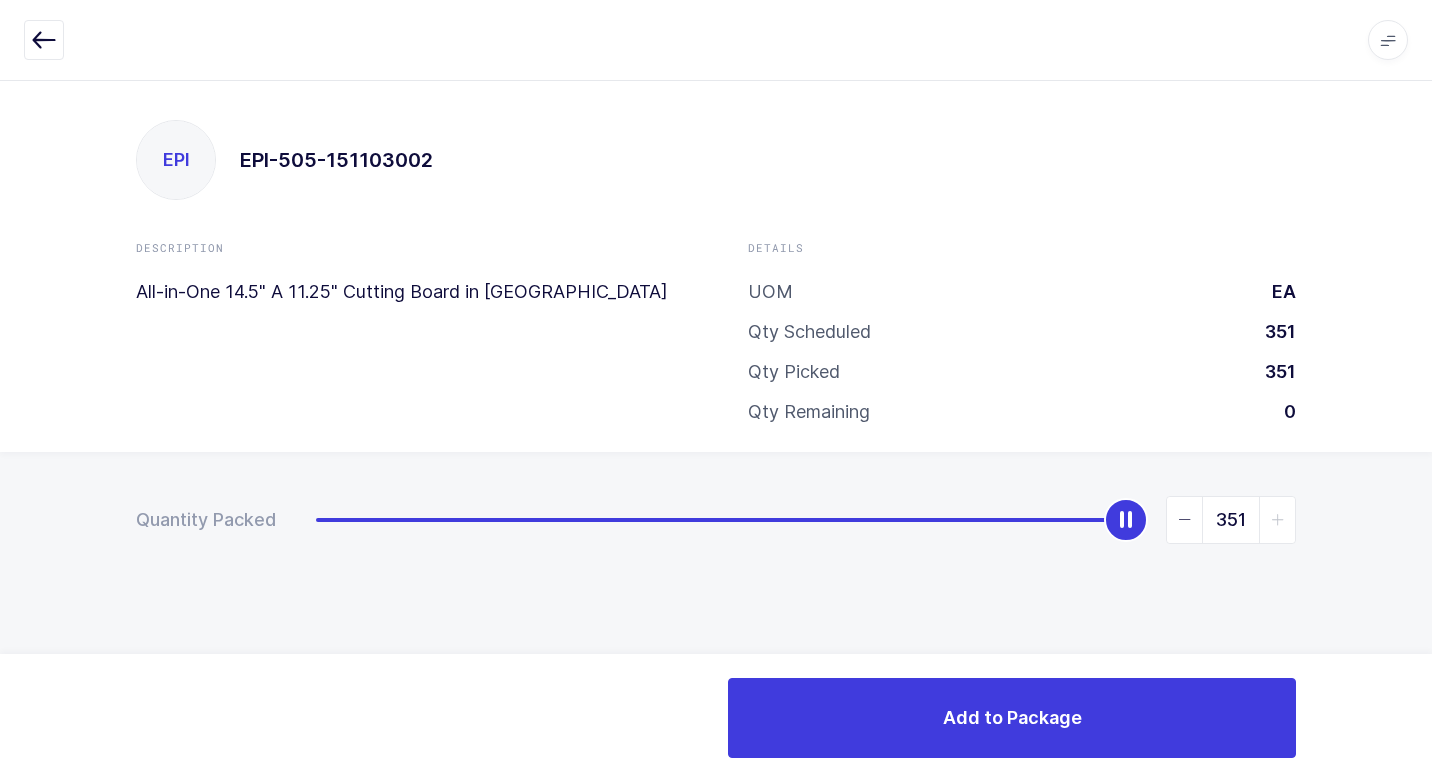 drag, startPoint x: 323, startPoint y: 525, endPoint x: 1435, endPoint y: 596, distance: 1114.2643 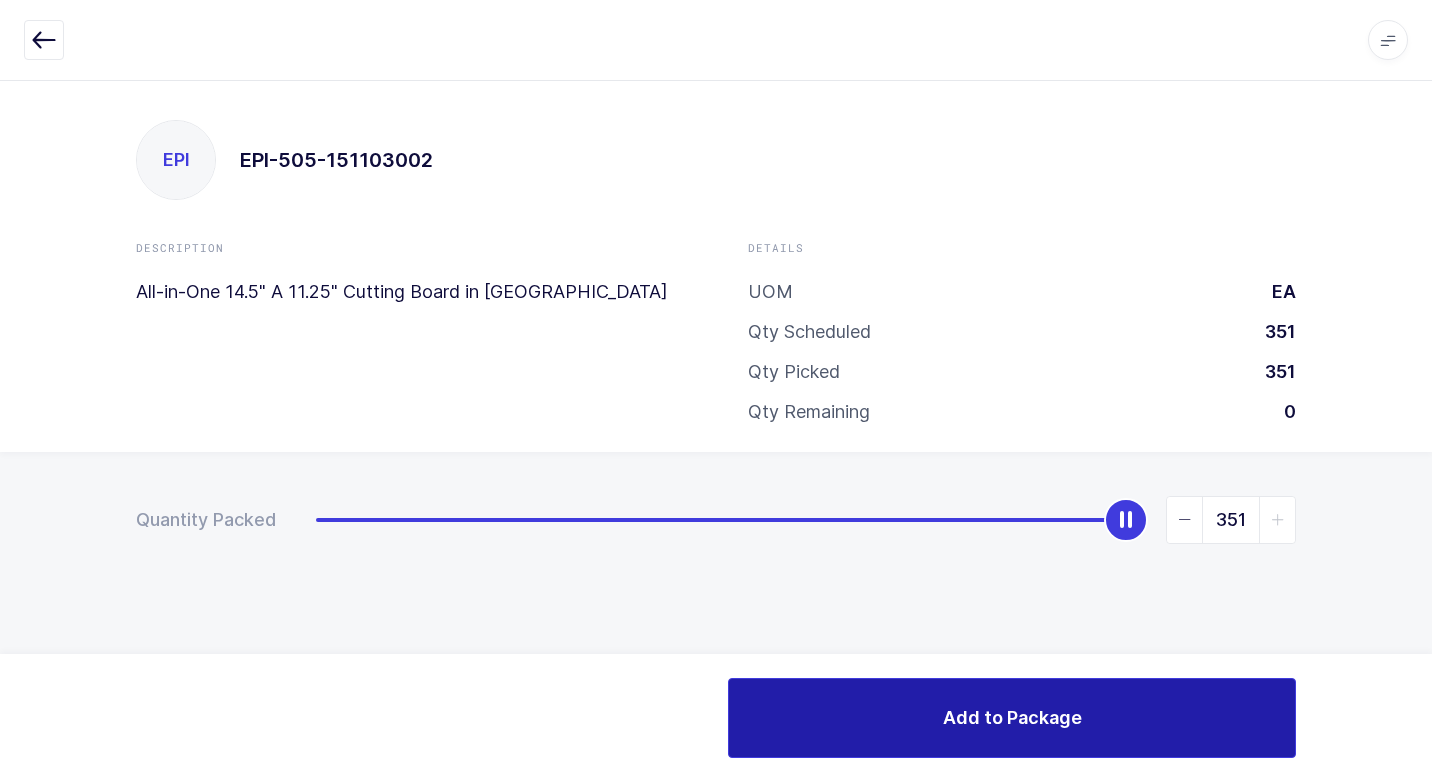 click on "Add to Package" at bounding box center [1012, 718] 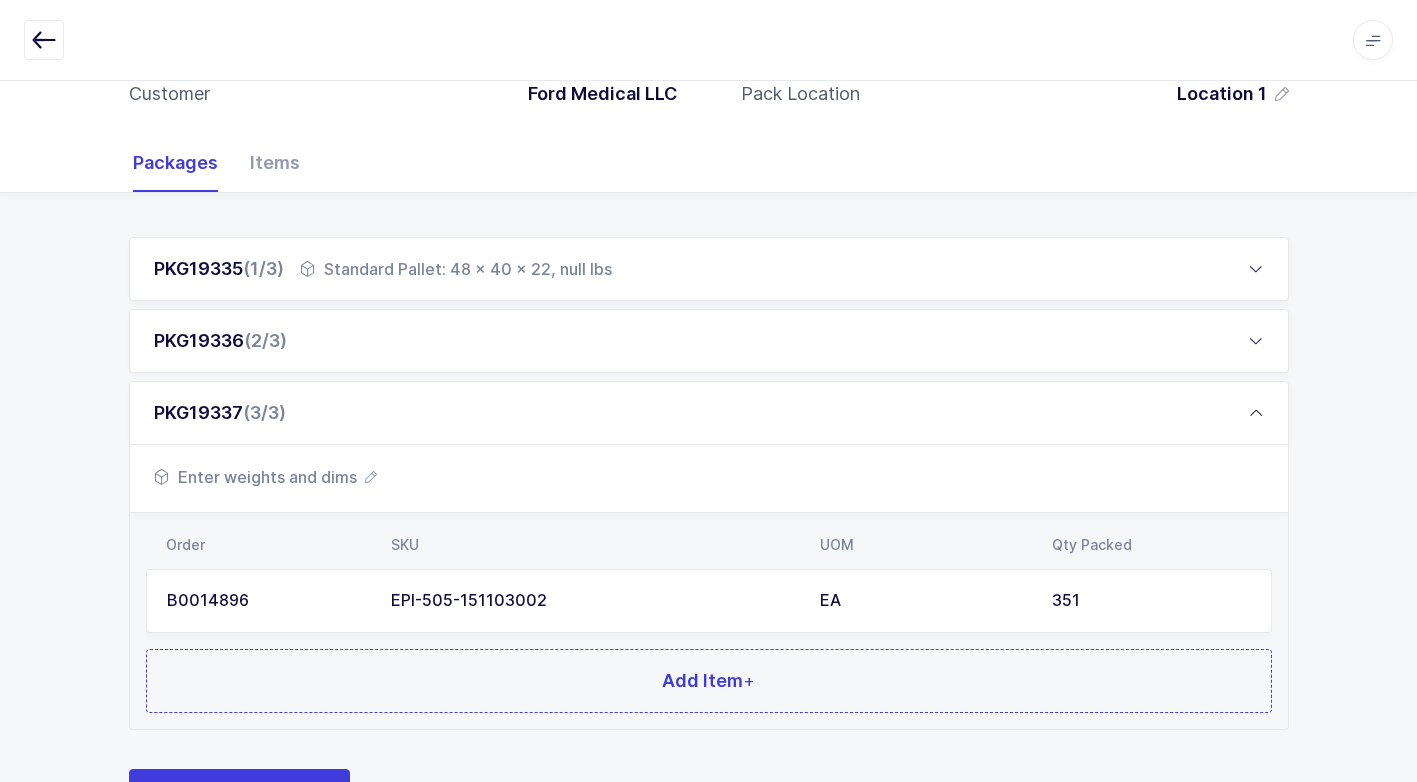 scroll, scrollTop: 297, scrollLeft: 0, axis: vertical 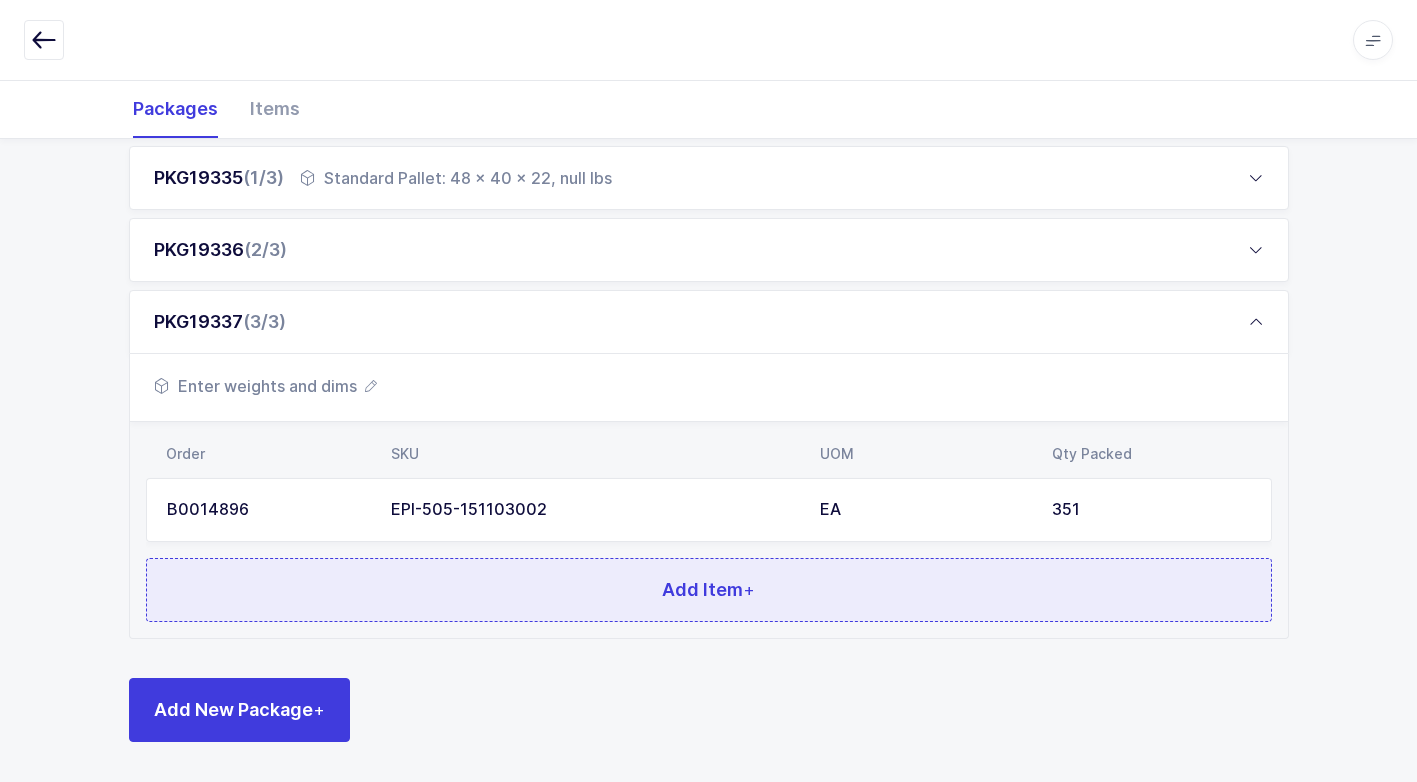 click on "Add Item  +" at bounding box center (709, 590) 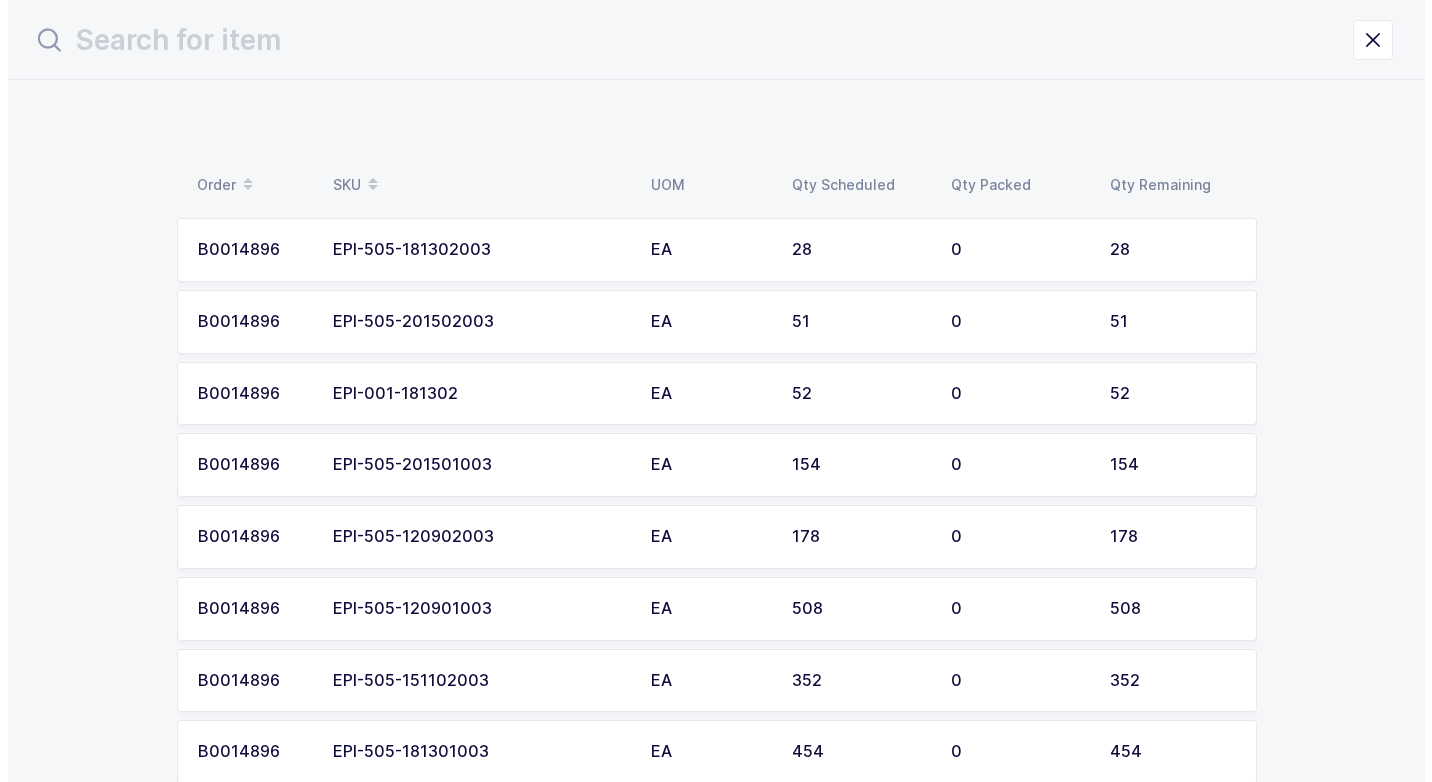 scroll, scrollTop: 0, scrollLeft: 0, axis: both 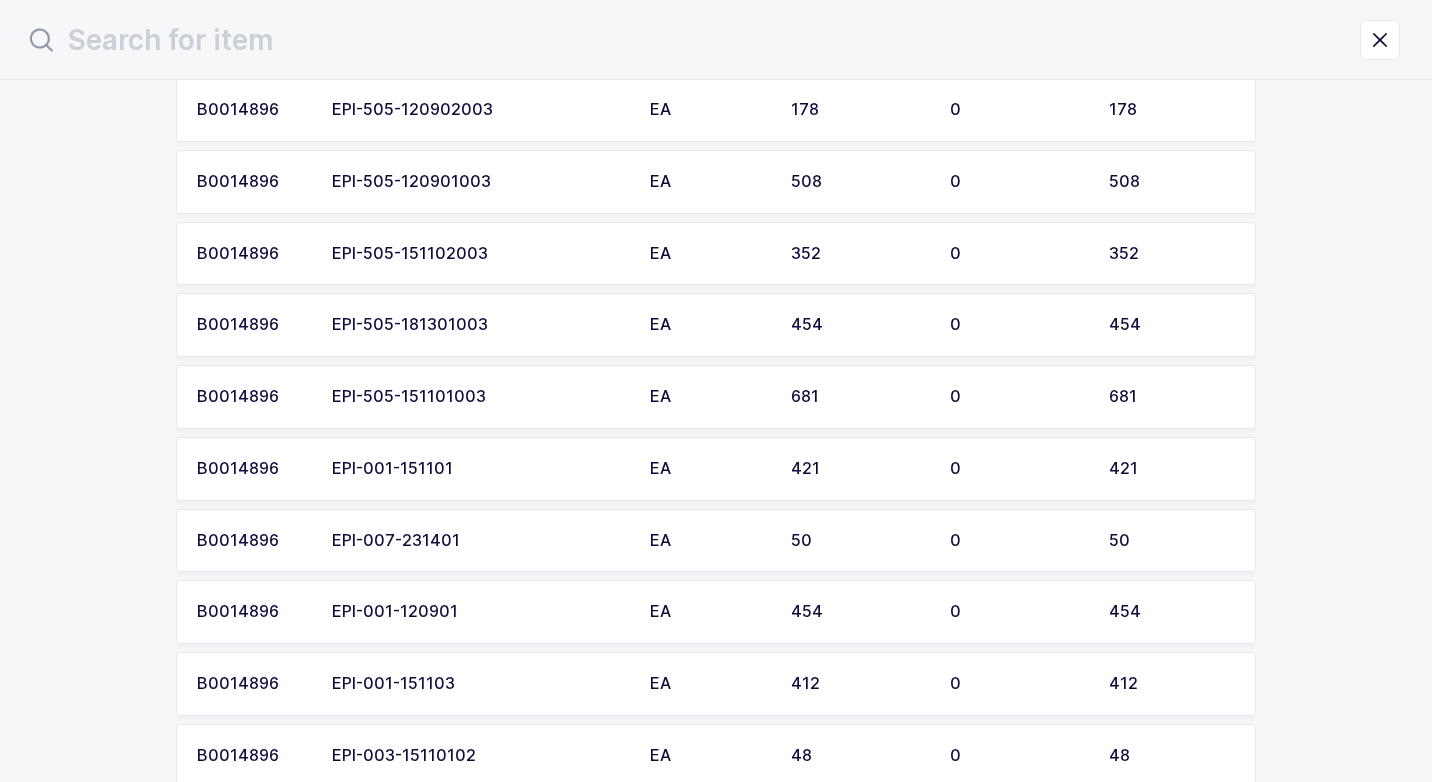 click on "EPI-001-120901" at bounding box center (479, 612) 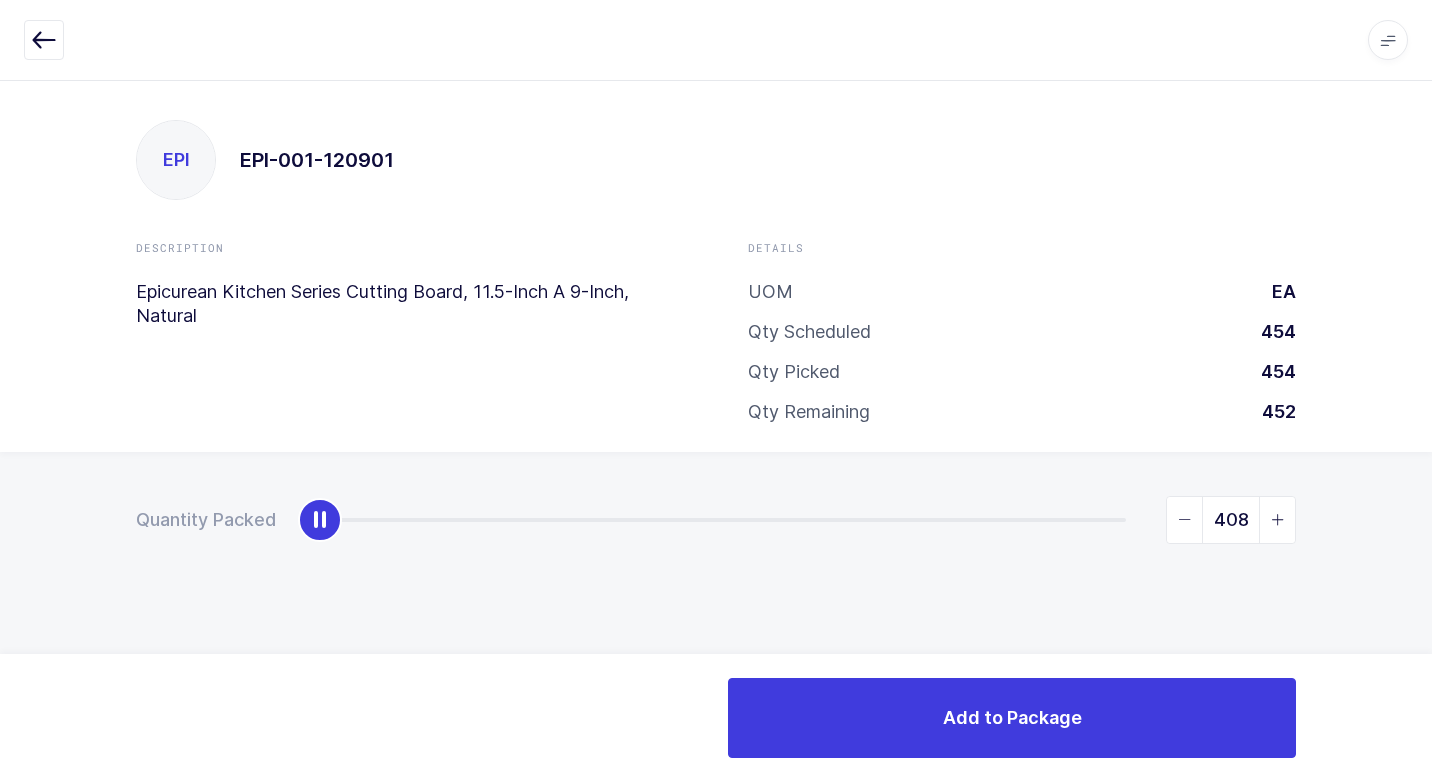 type on "454" 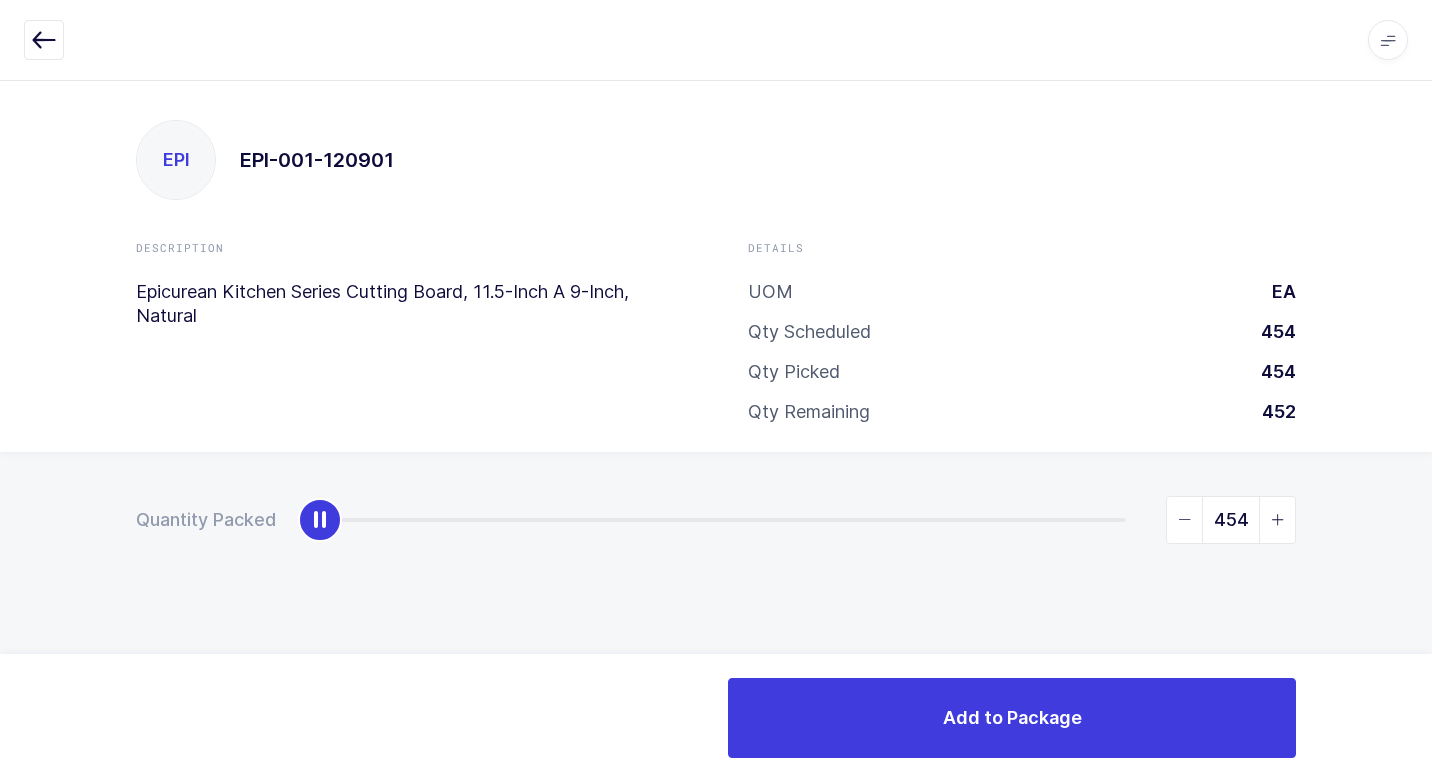 drag, startPoint x: 316, startPoint y: 526, endPoint x: 1427, endPoint y: 781, distance: 1139.8885 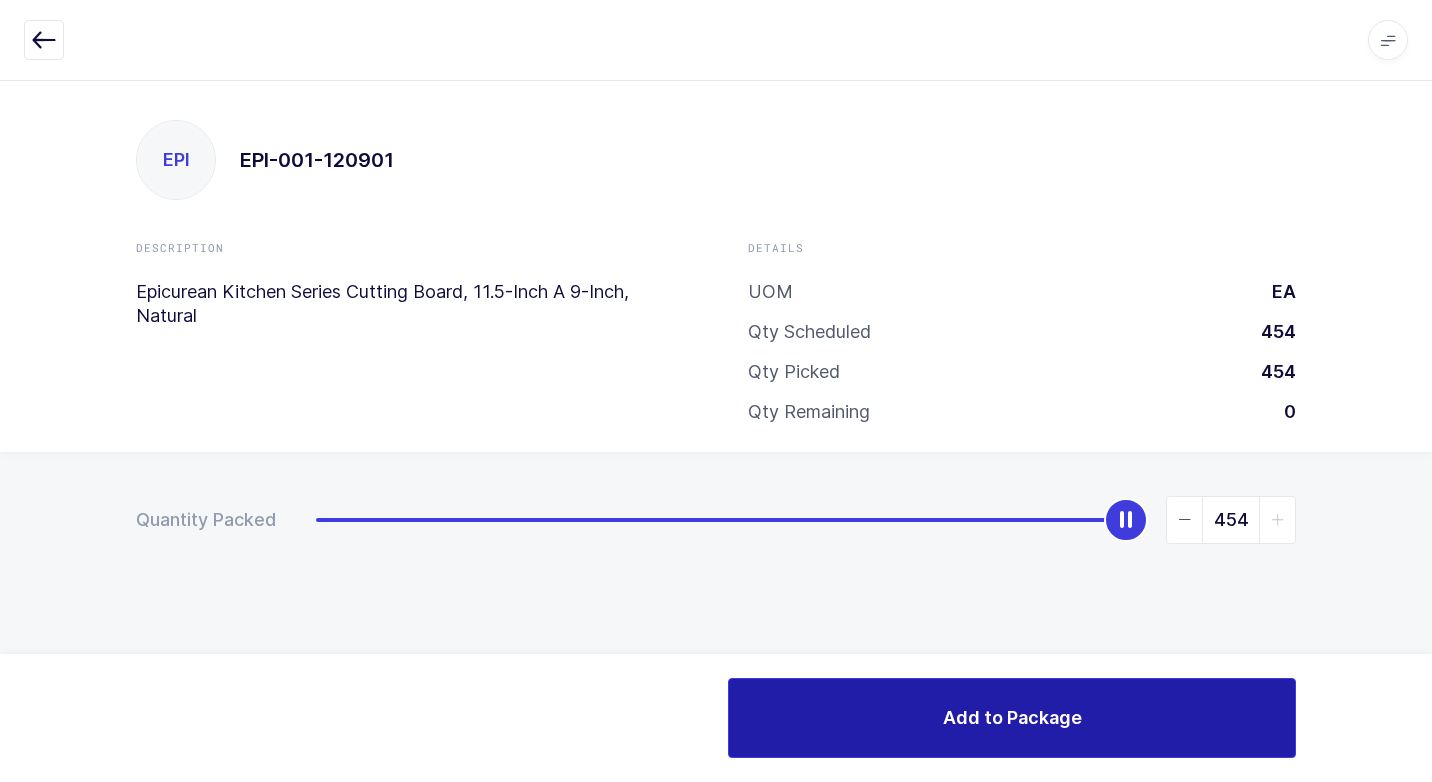 drag, startPoint x: 1029, startPoint y: 720, endPoint x: 1118, endPoint y: 707, distance: 89.94443 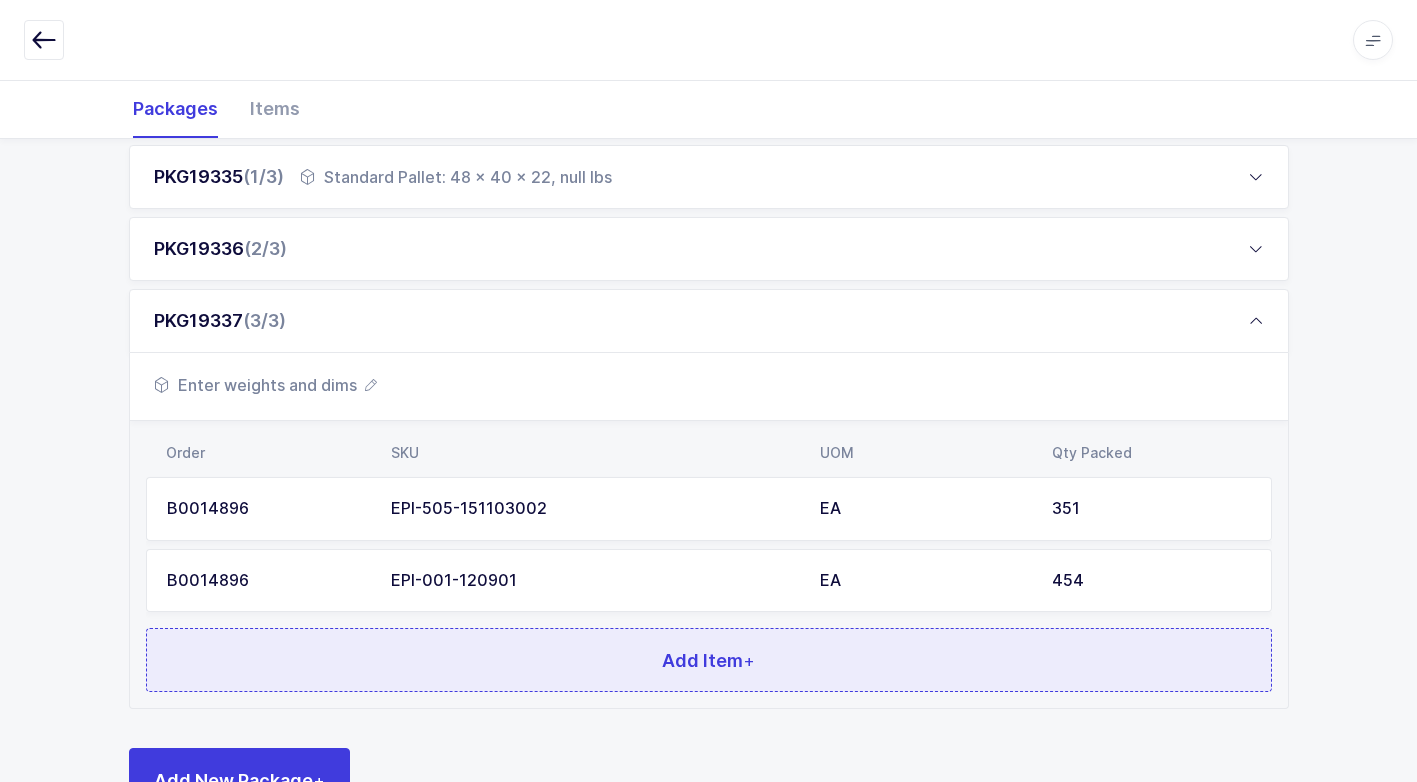 scroll, scrollTop: 368, scrollLeft: 0, axis: vertical 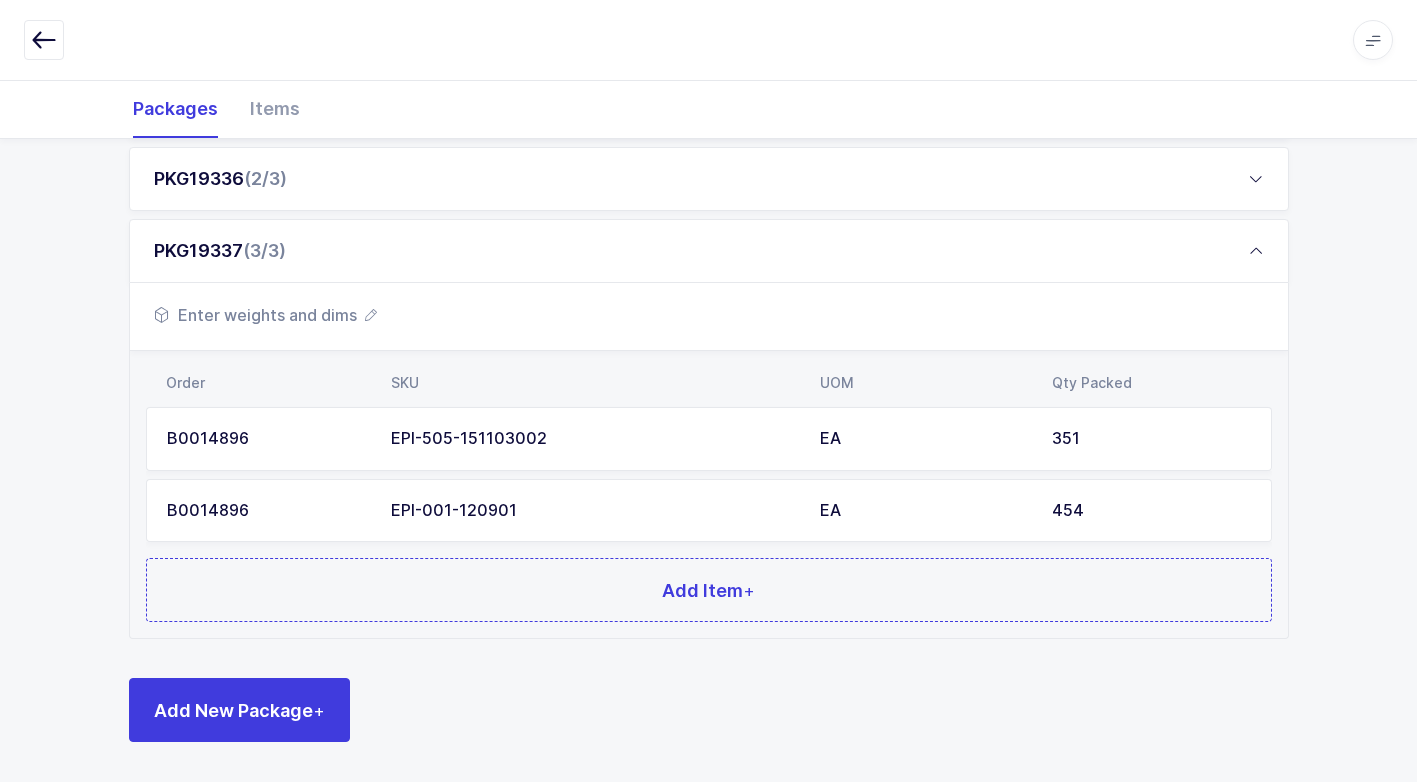 click on "Enter weights and dims" at bounding box center (265, 315) 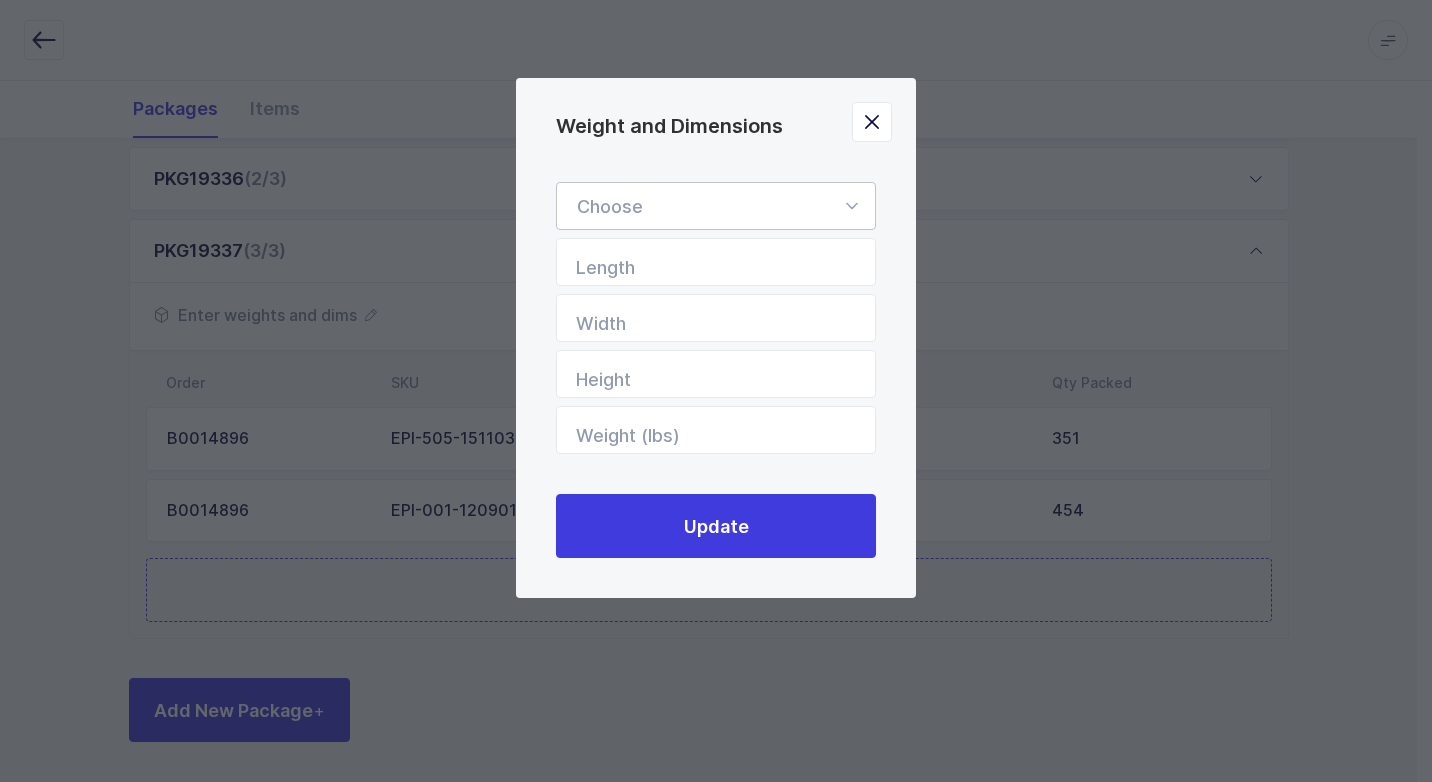 click at bounding box center (851, 206) 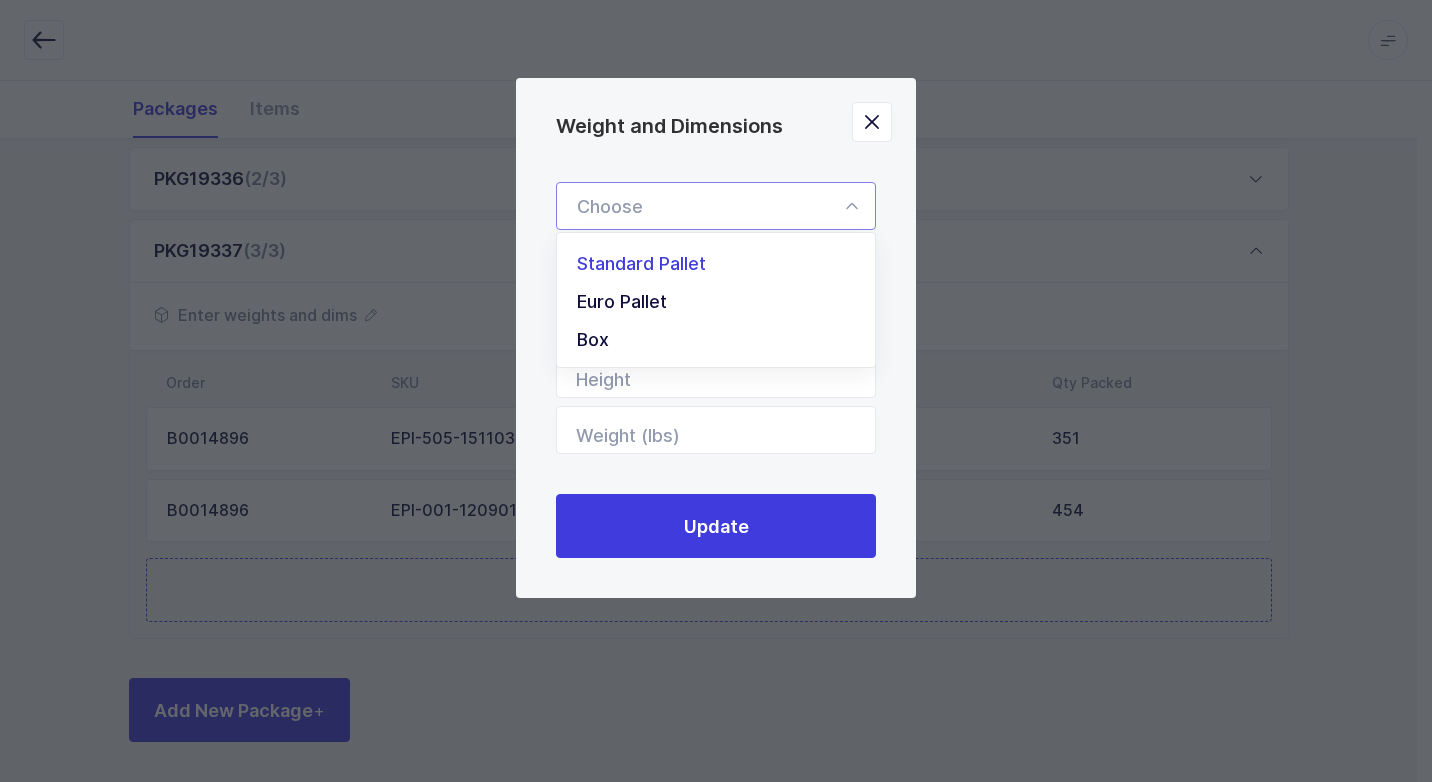 click on "Standard Pallet" at bounding box center (723, 264) 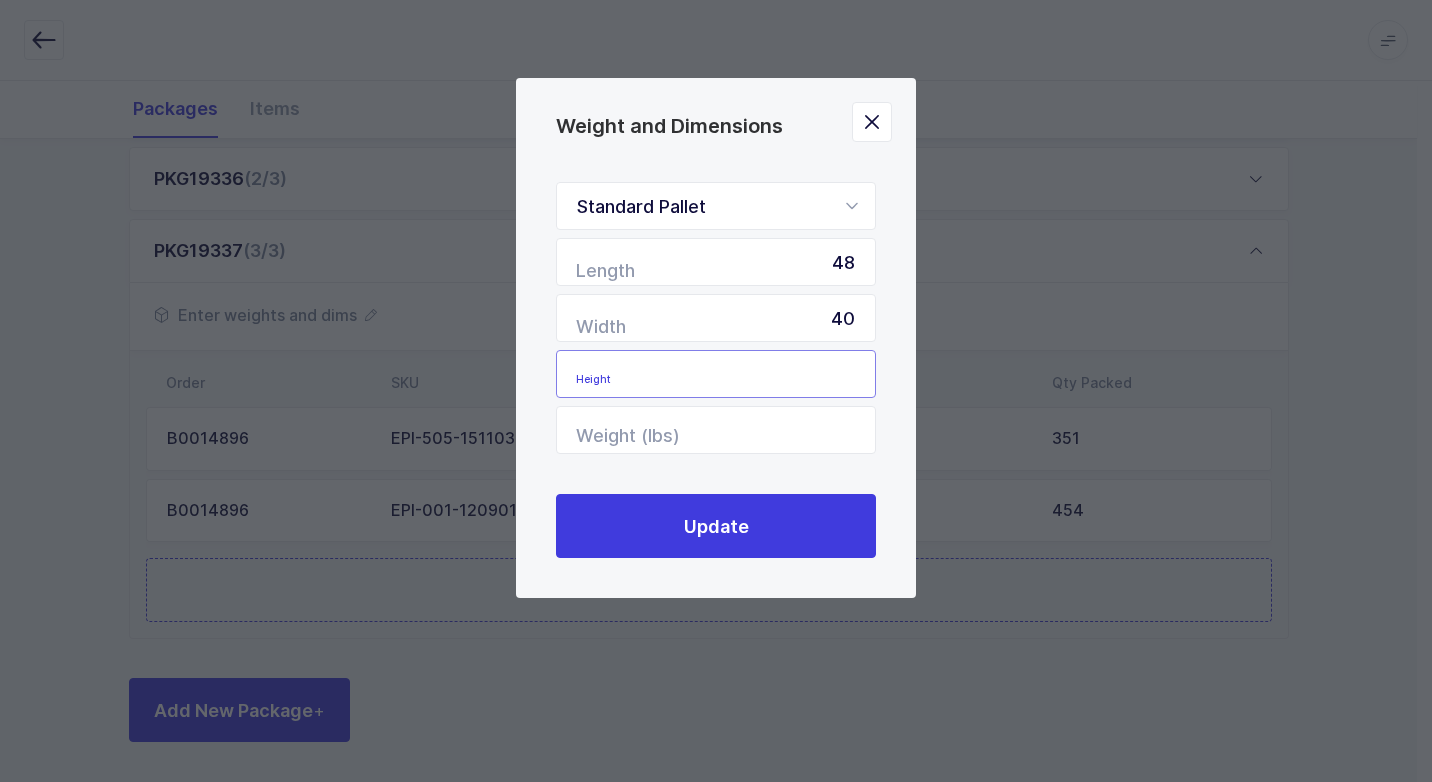 drag, startPoint x: 803, startPoint y: 376, endPoint x: 804, endPoint y: 389, distance: 13.038404 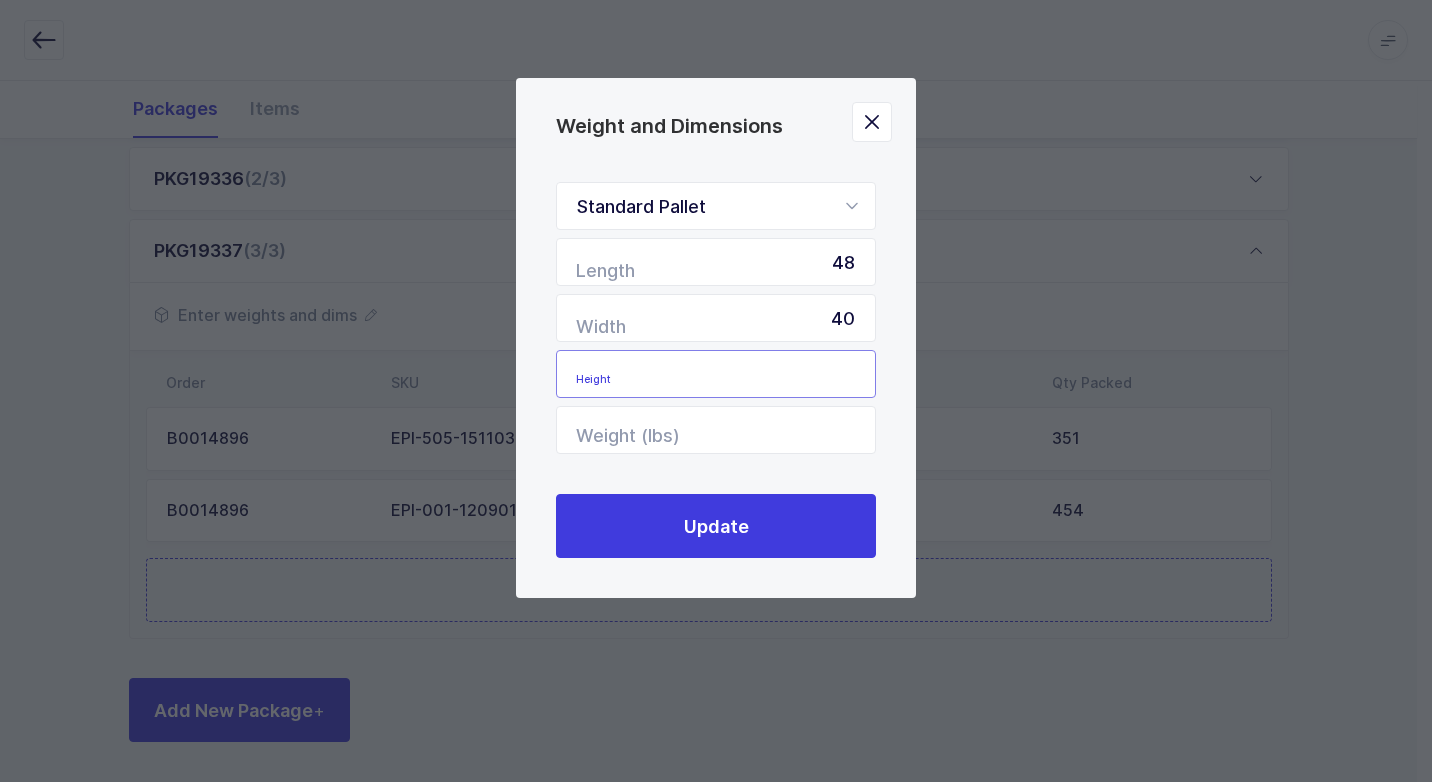 click at bounding box center (716, 374) 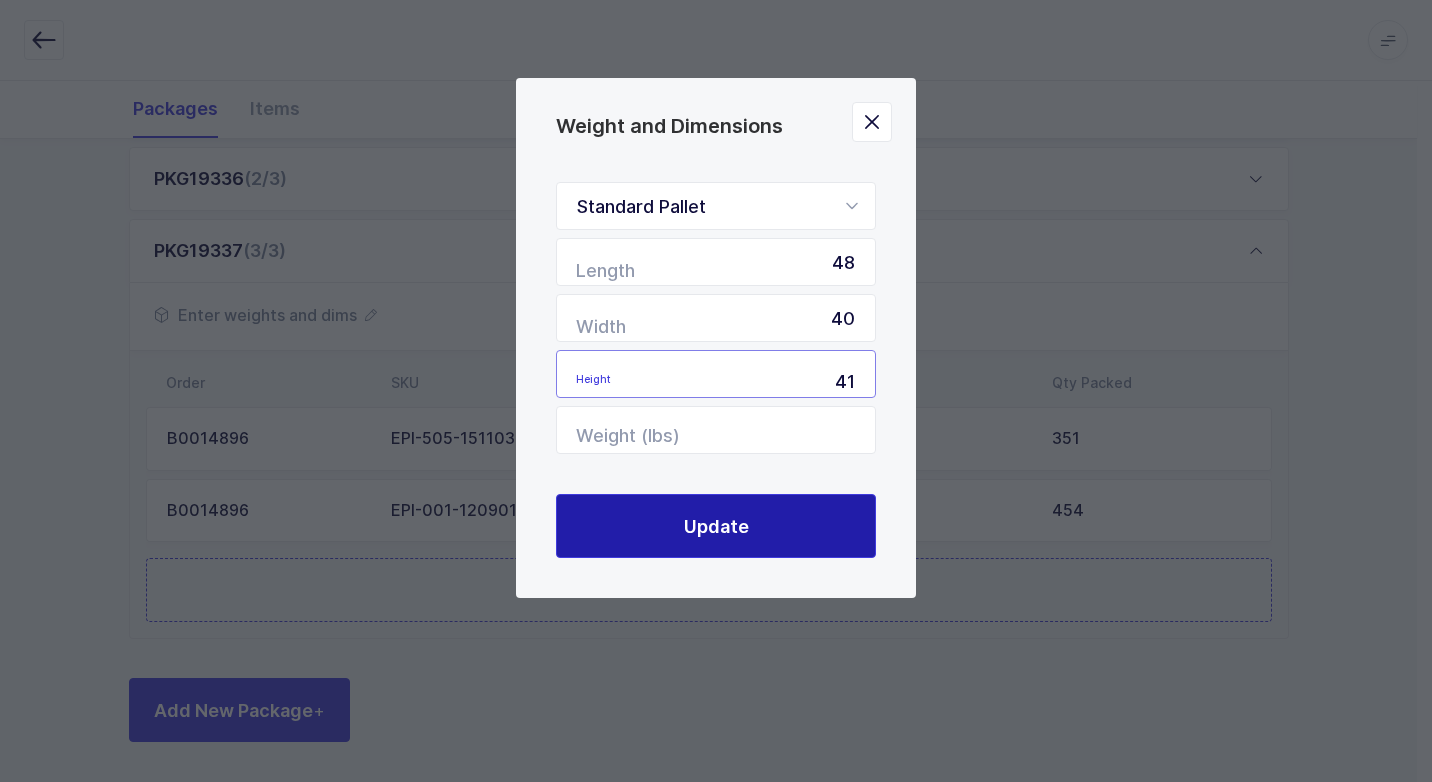 type on "41" 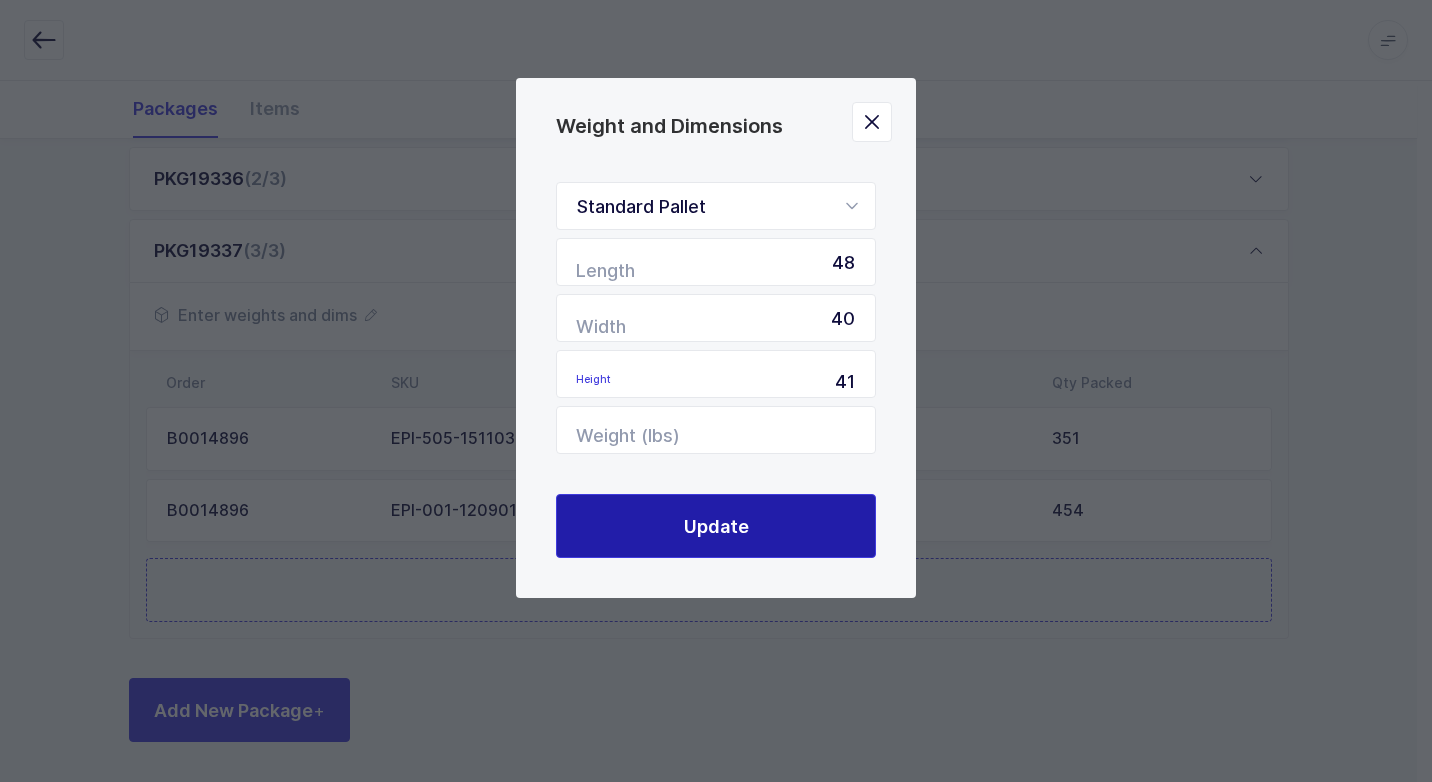 drag, startPoint x: 842, startPoint y: 513, endPoint x: 830, endPoint y: 515, distance: 12.165525 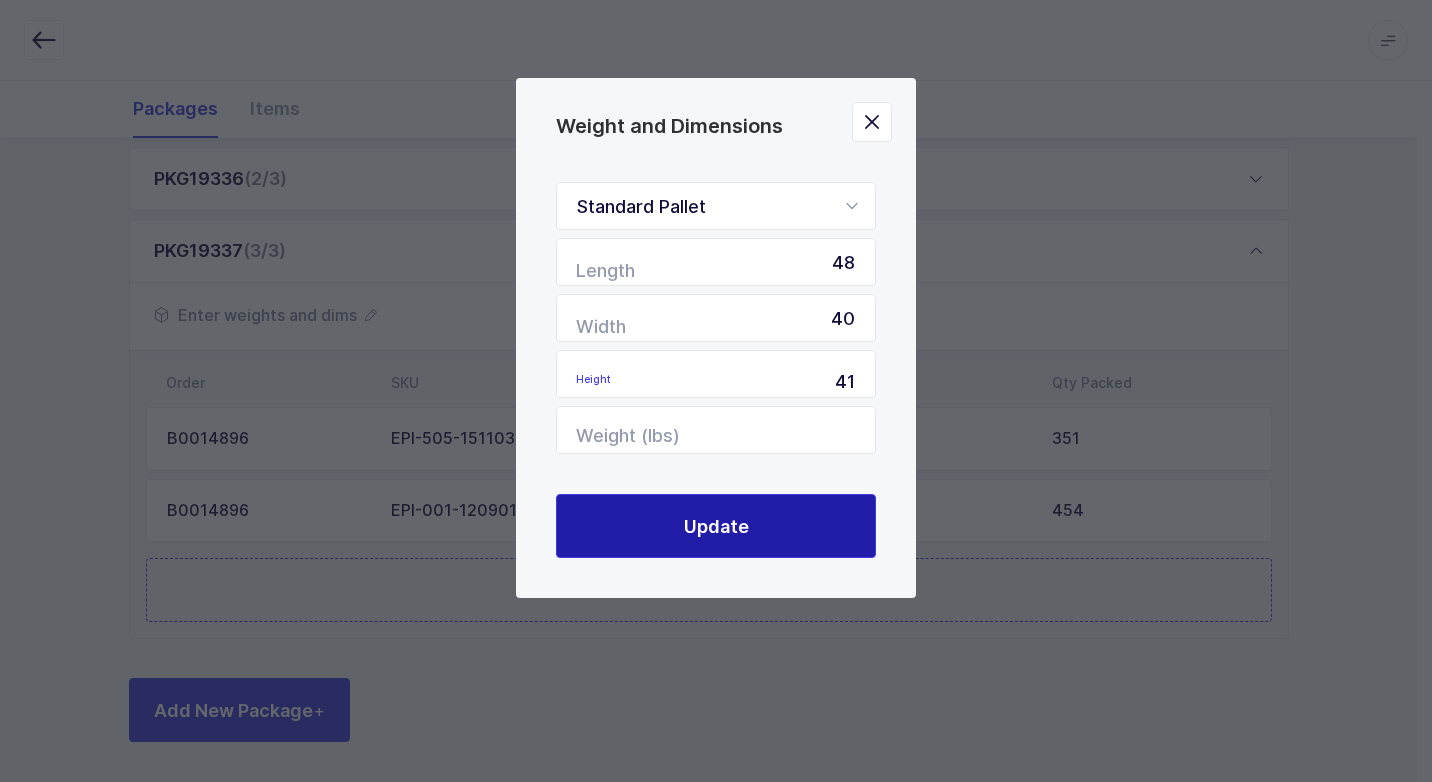 click on "Update" at bounding box center [716, 526] 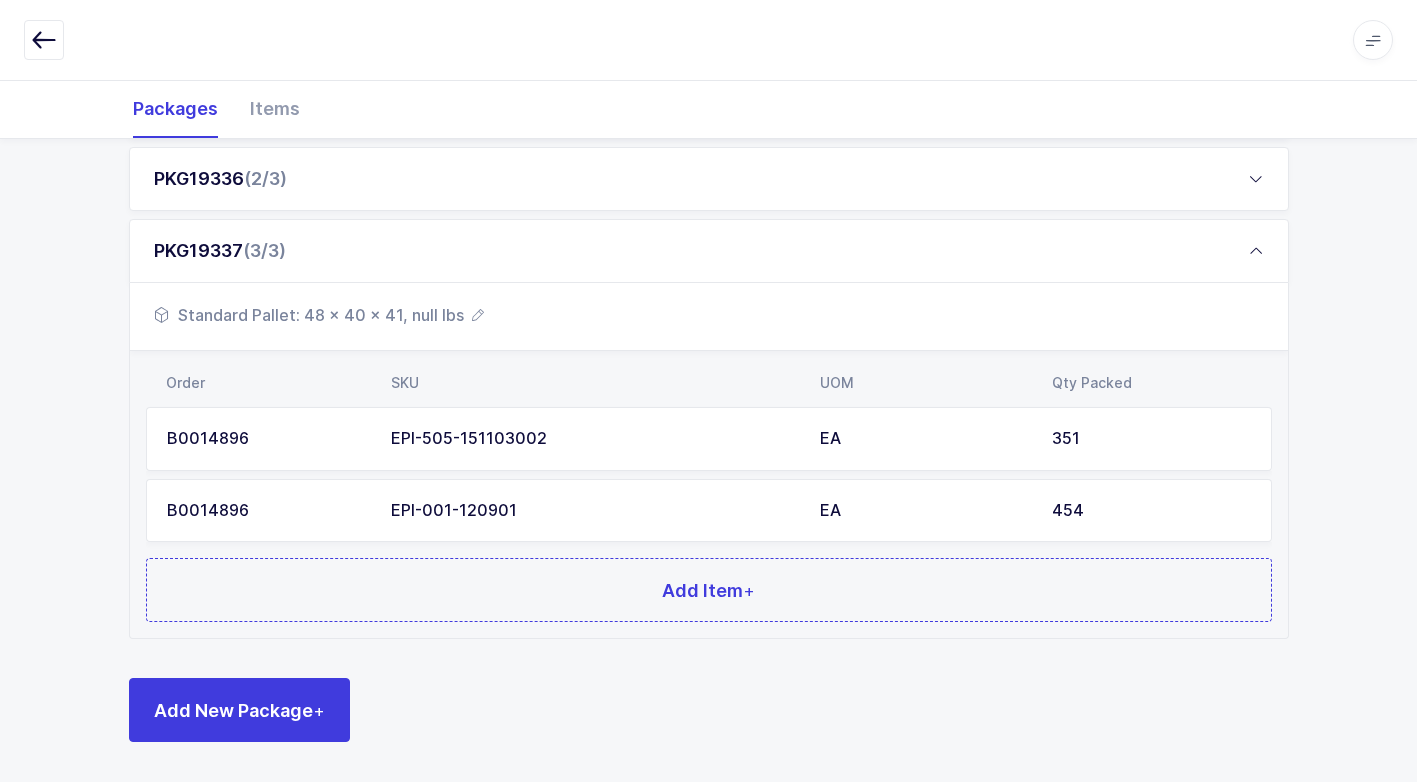 click on "PKG19336
(2/3)" at bounding box center (709, 179) 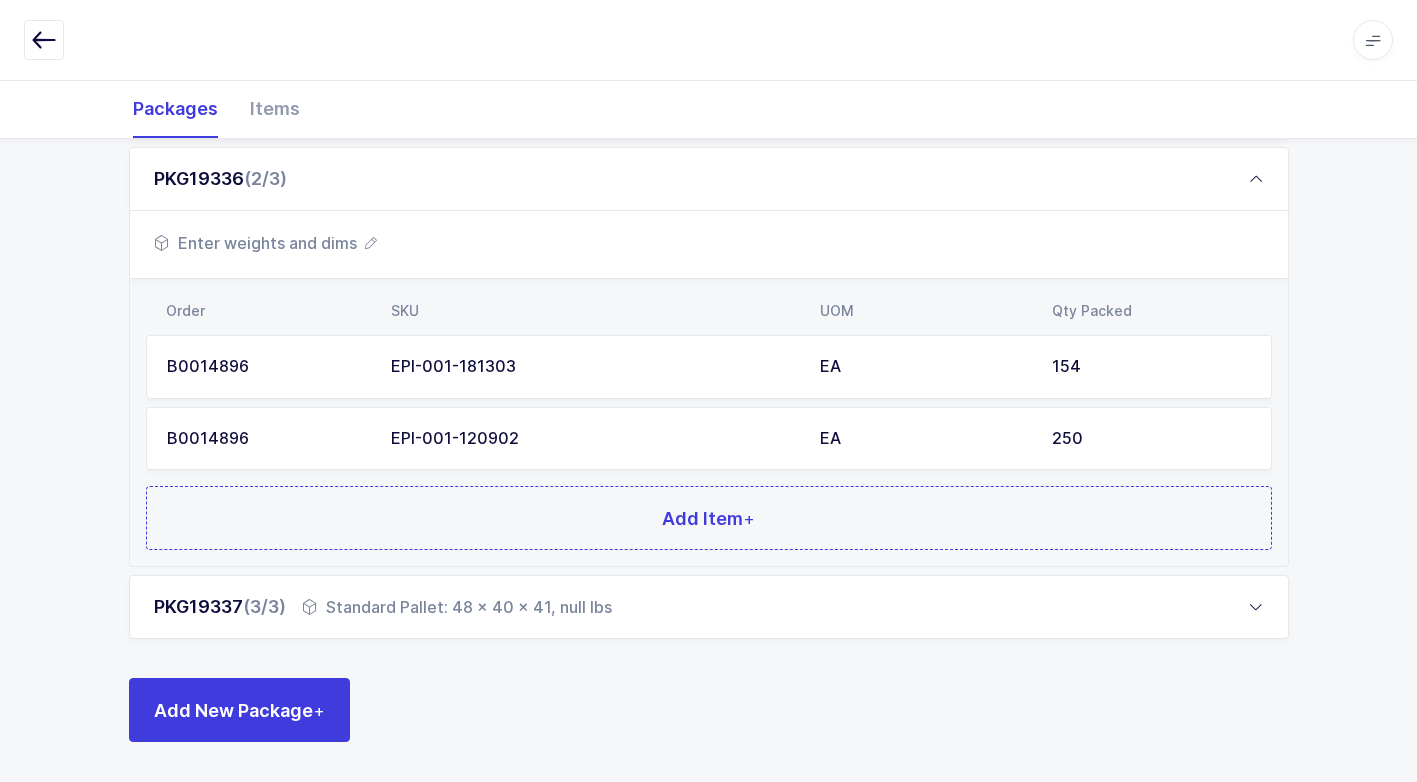 click on "Enter weights and dims" at bounding box center (265, 243) 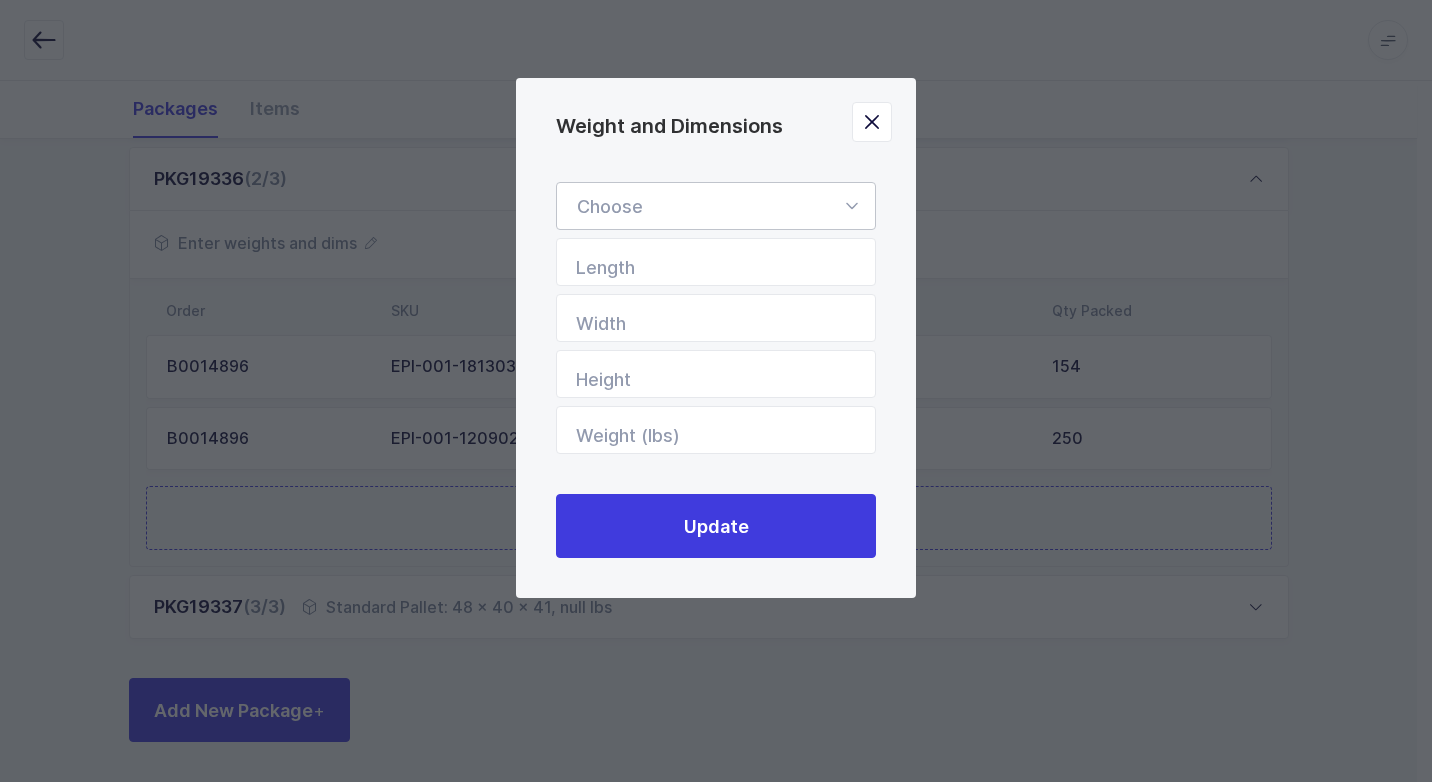 click at bounding box center [851, 206] 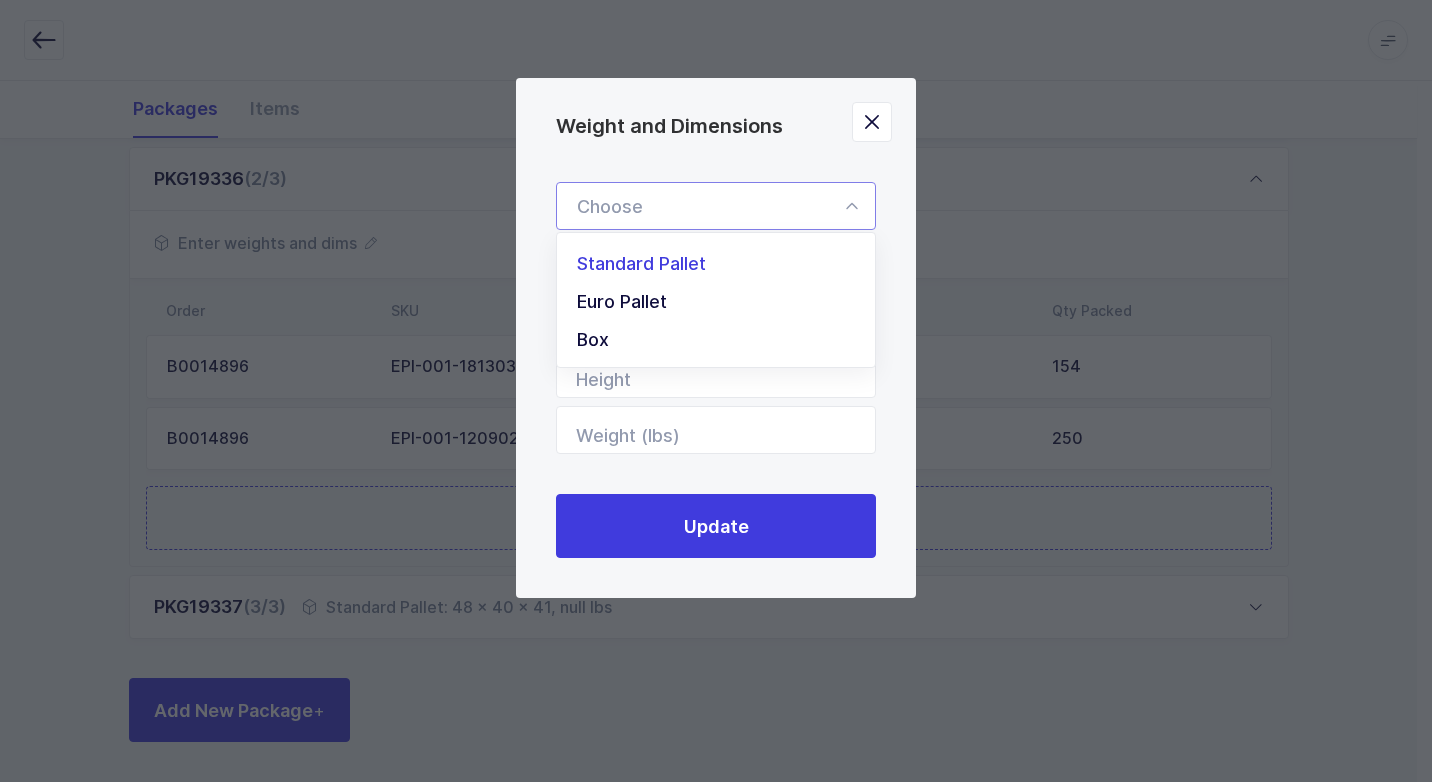 click on "Standard Pallet" at bounding box center [723, 264] 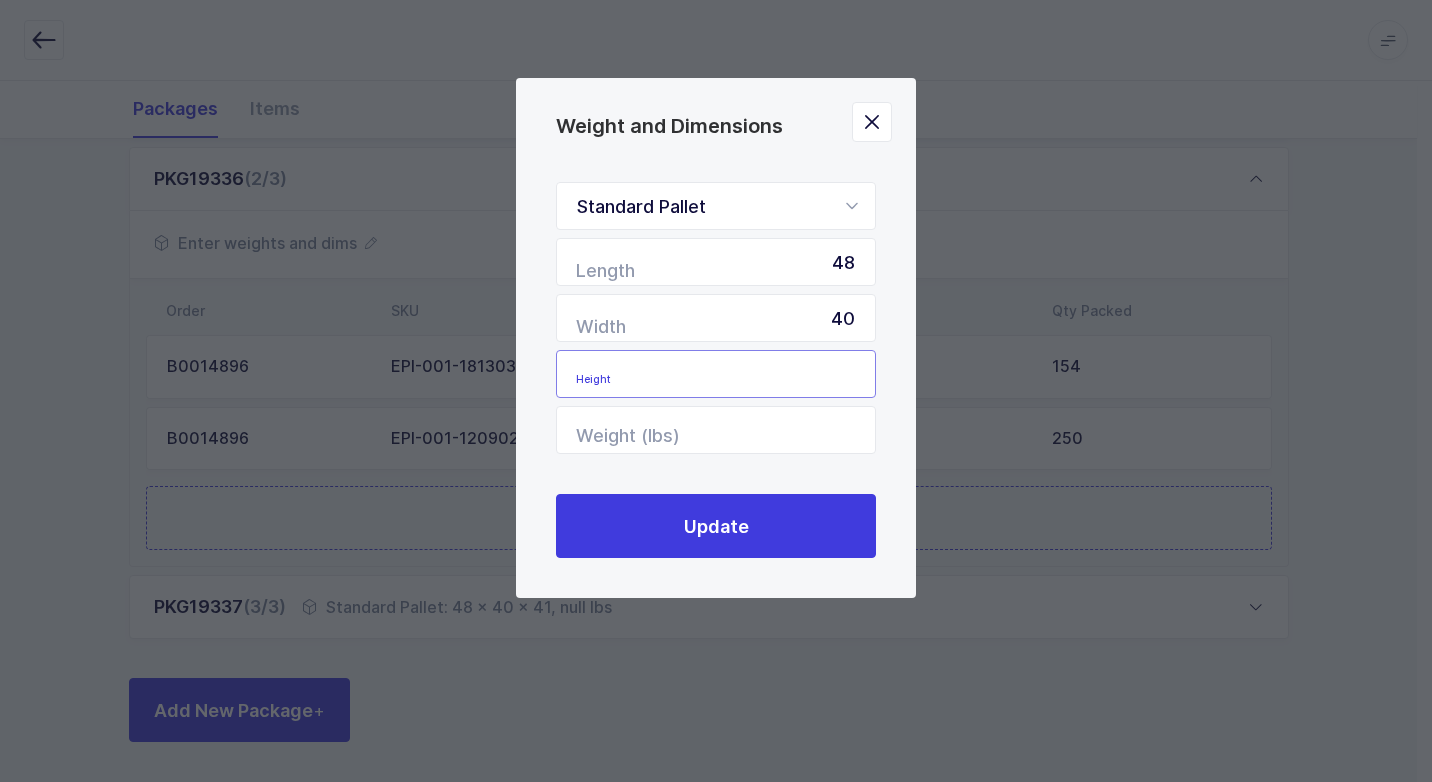 click at bounding box center (716, 374) 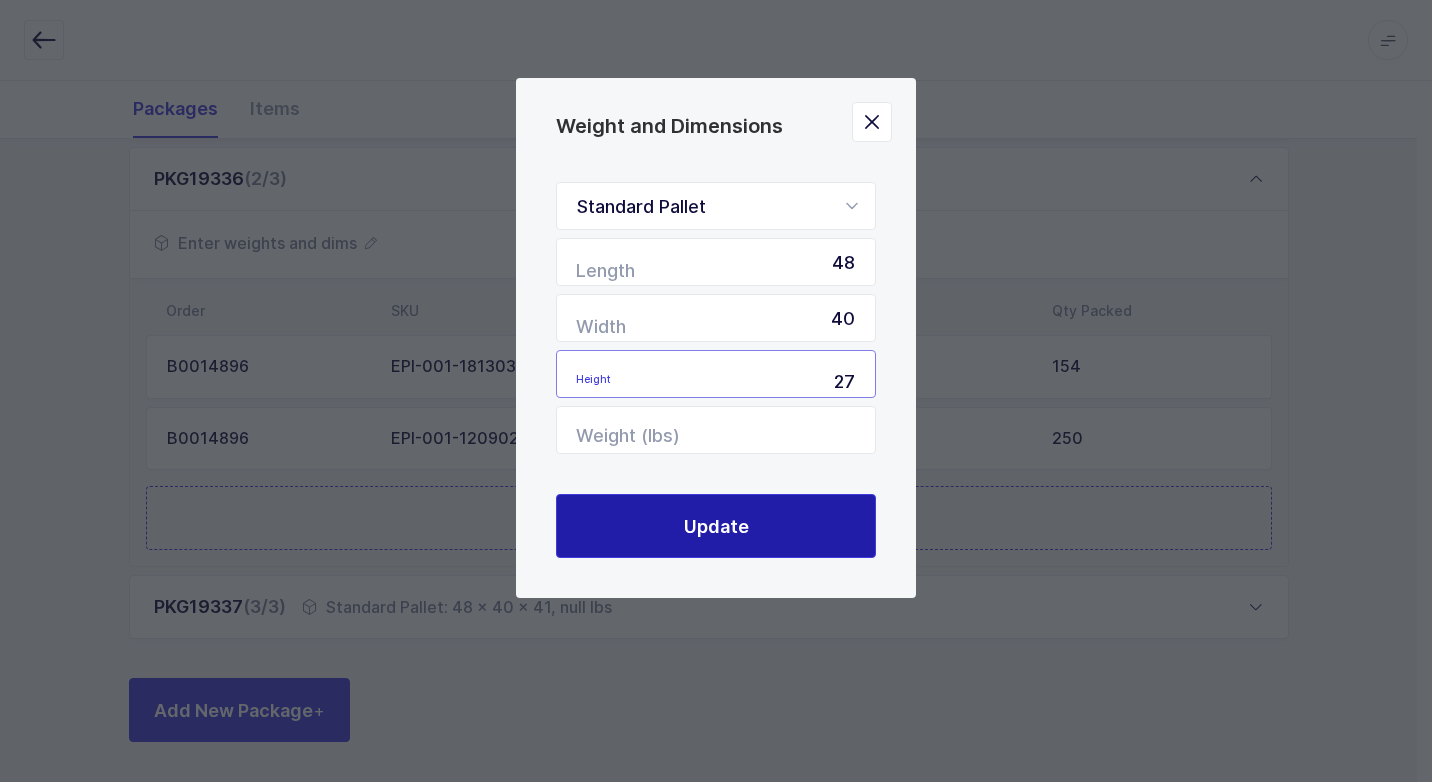 type on "27" 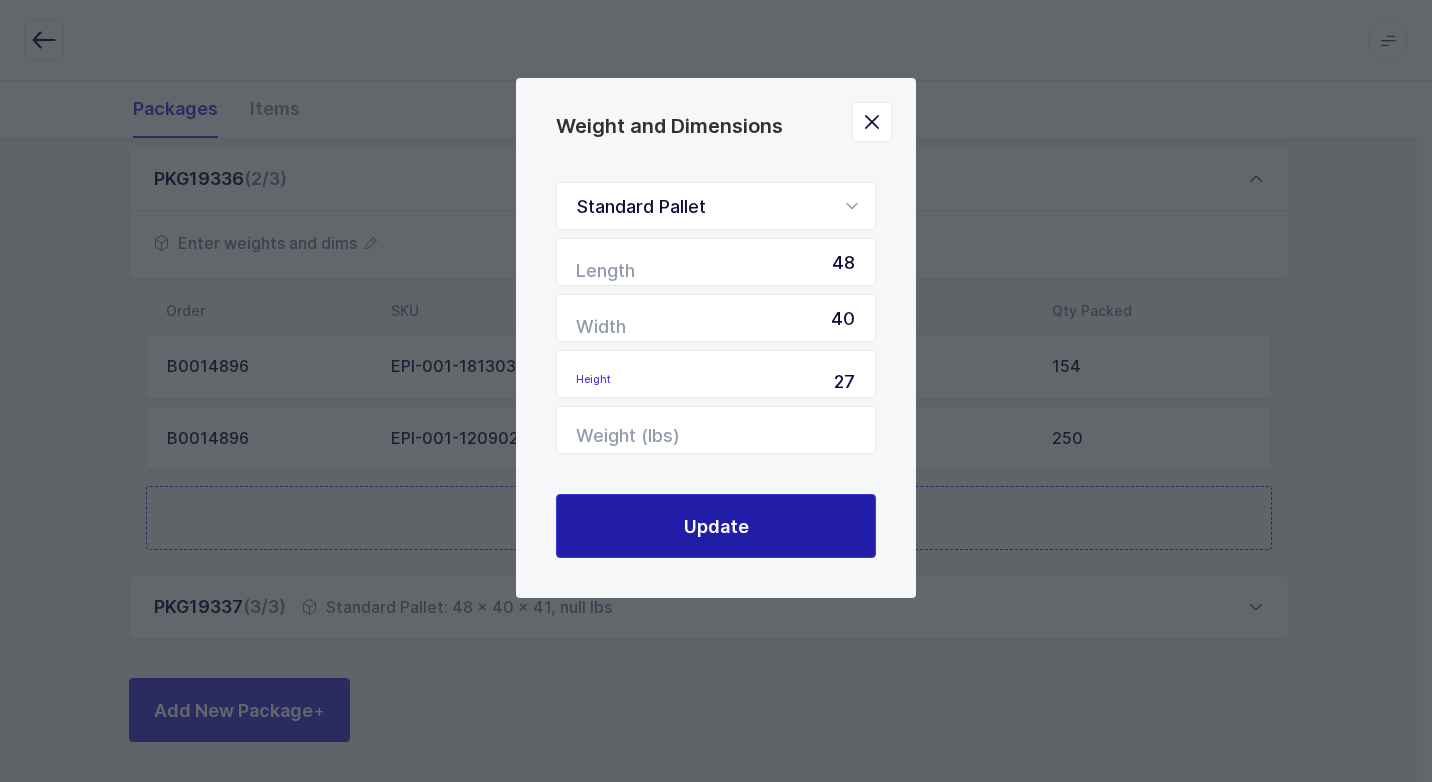 click on "Update" at bounding box center (716, 526) 